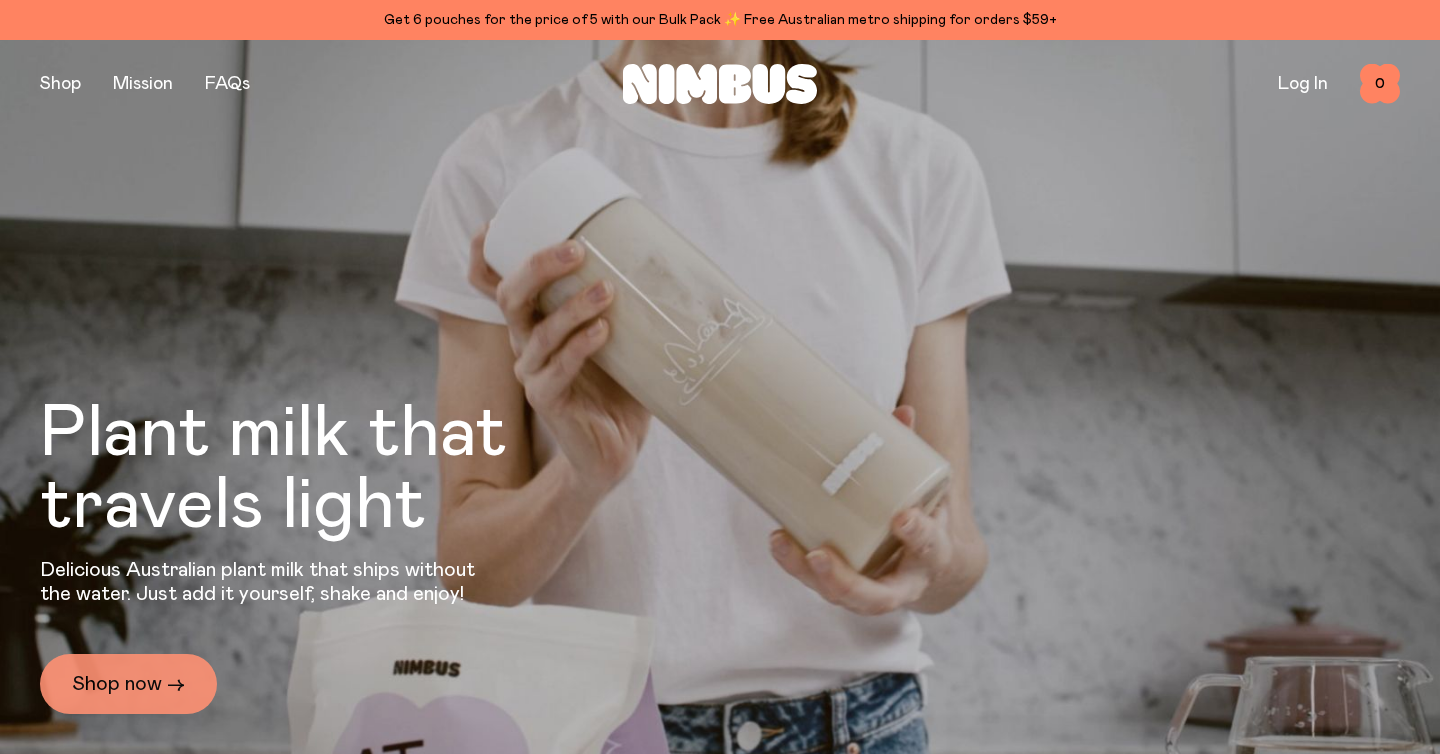 scroll, scrollTop: 0, scrollLeft: 0, axis: both 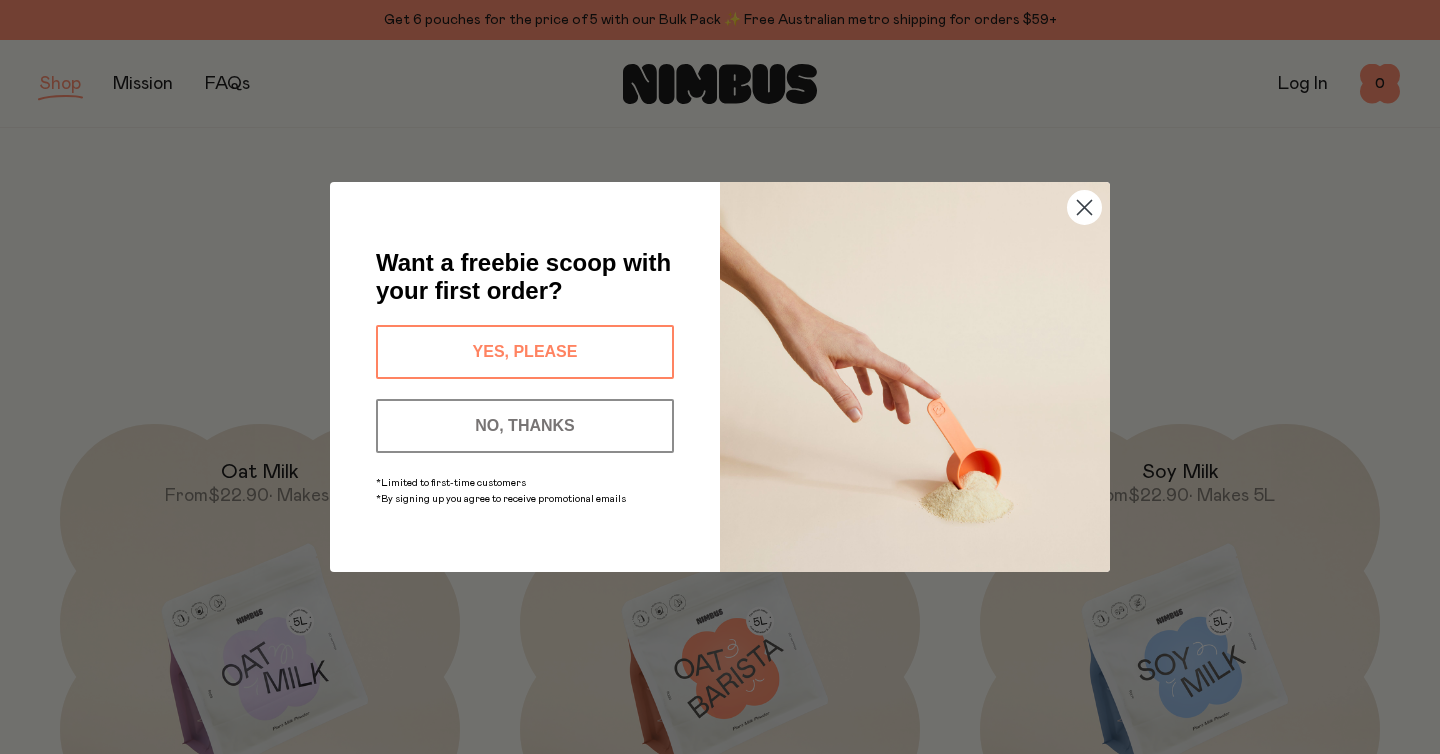 click on "NO, THANKS" at bounding box center (525, 426) 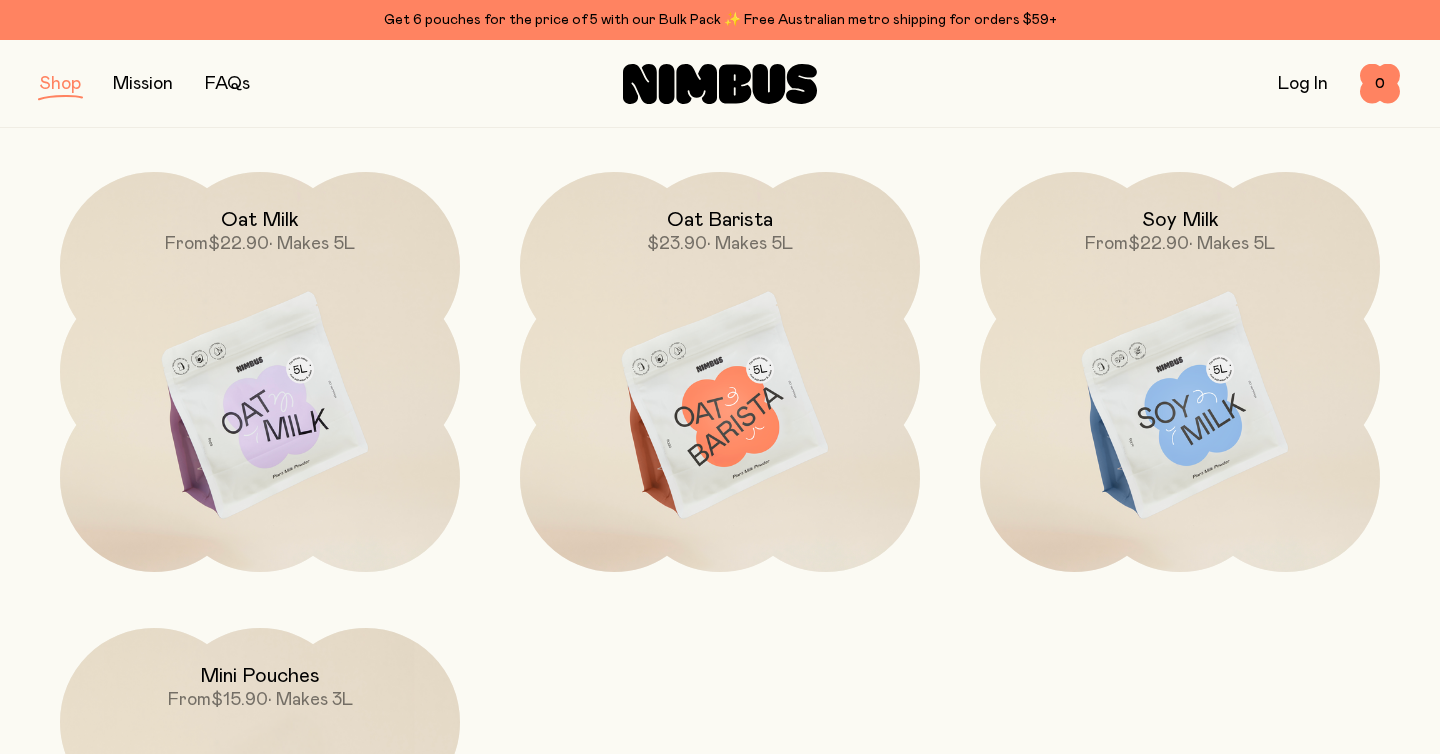 scroll, scrollTop: 224, scrollLeft: 0, axis: vertical 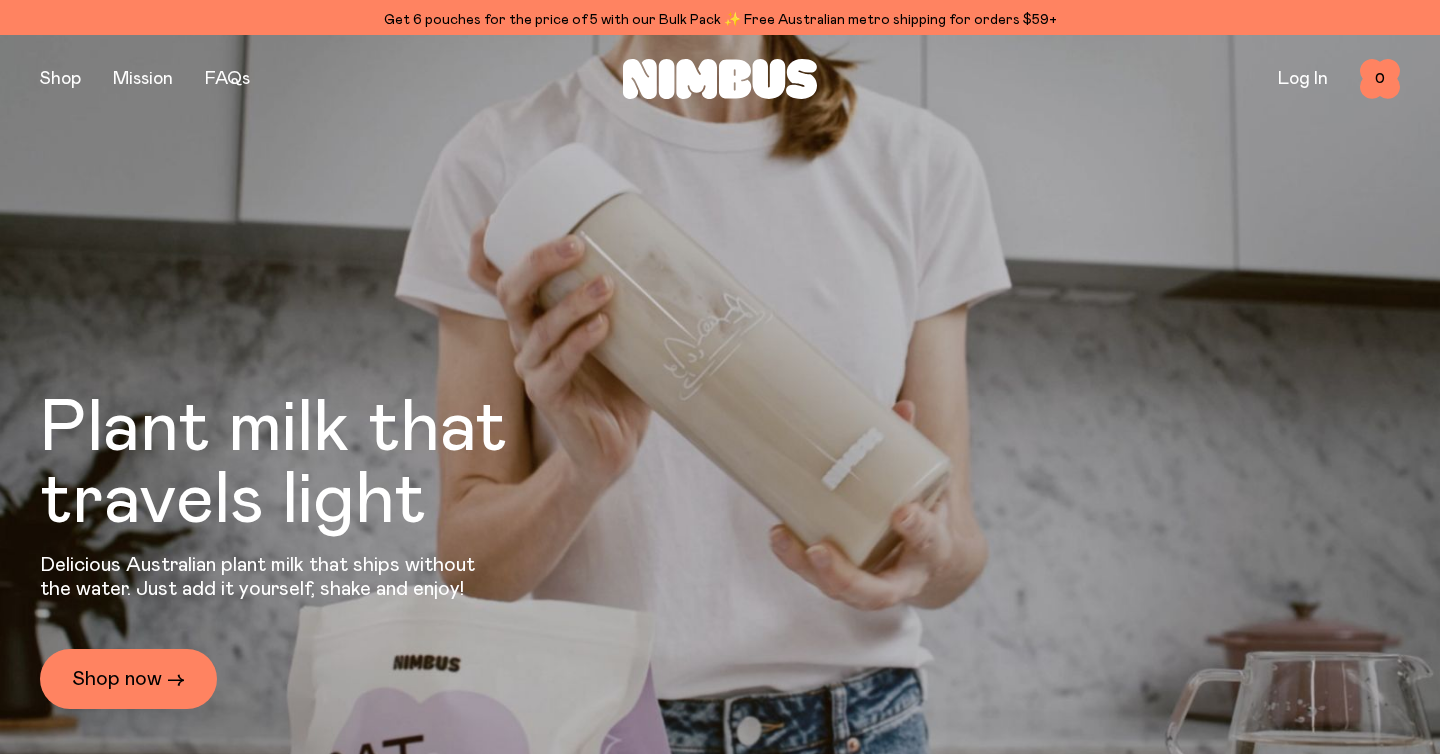 click on "Plant milk that travels light Delicious Australian plant milk that ships without the water. Just add it yourself, shake and enjoy! Shop now →" at bounding box center (328, 551) 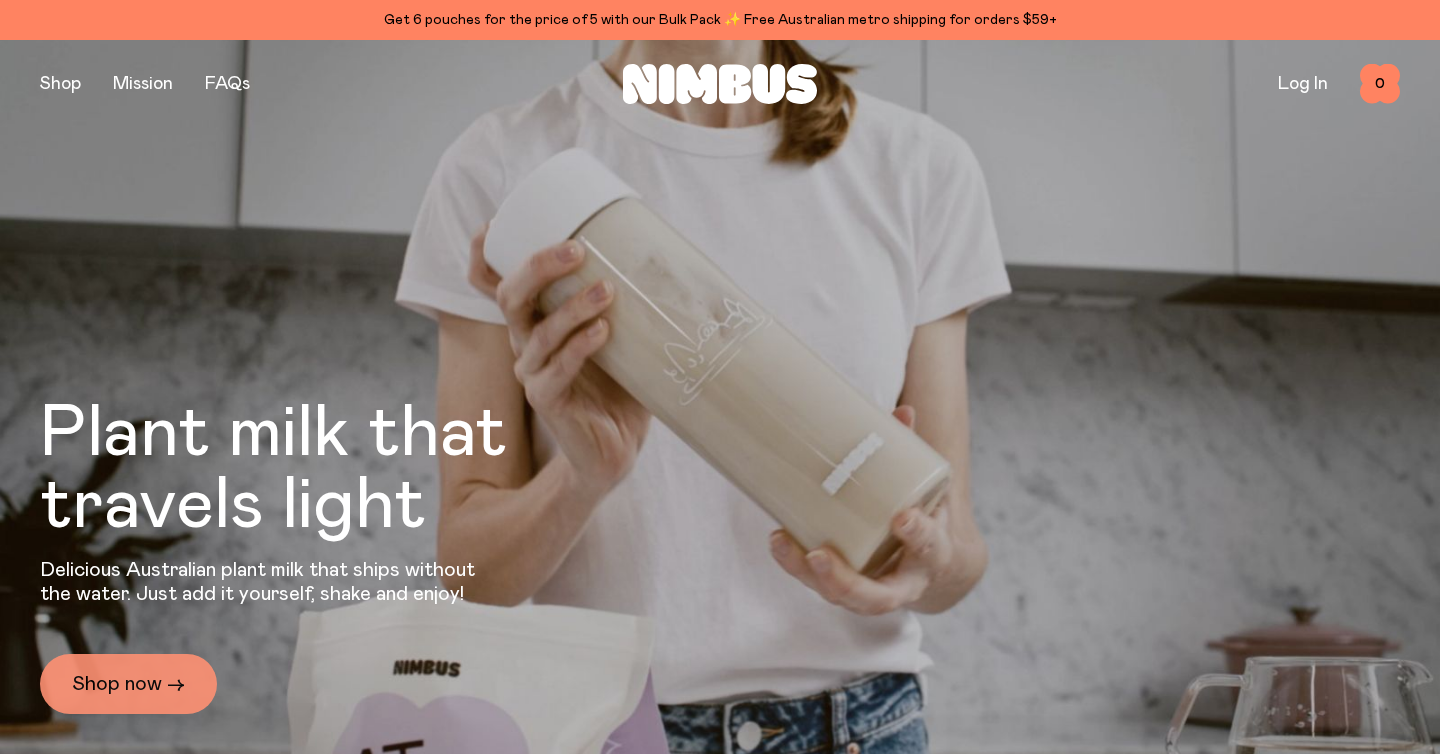 click on "Shop now →" at bounding box center (128, 684) 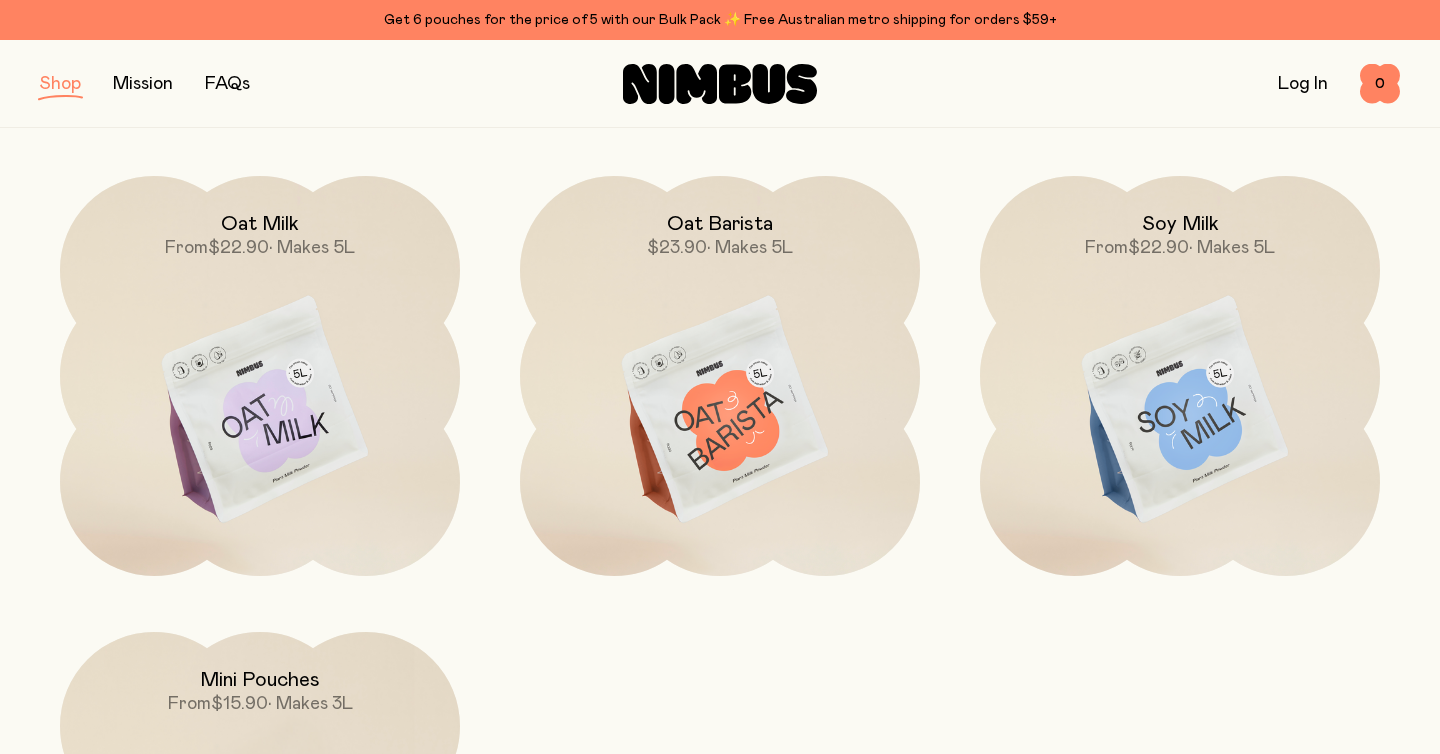 scroll, scrollTop: 254, scrollLeft: 0, axis: vertical 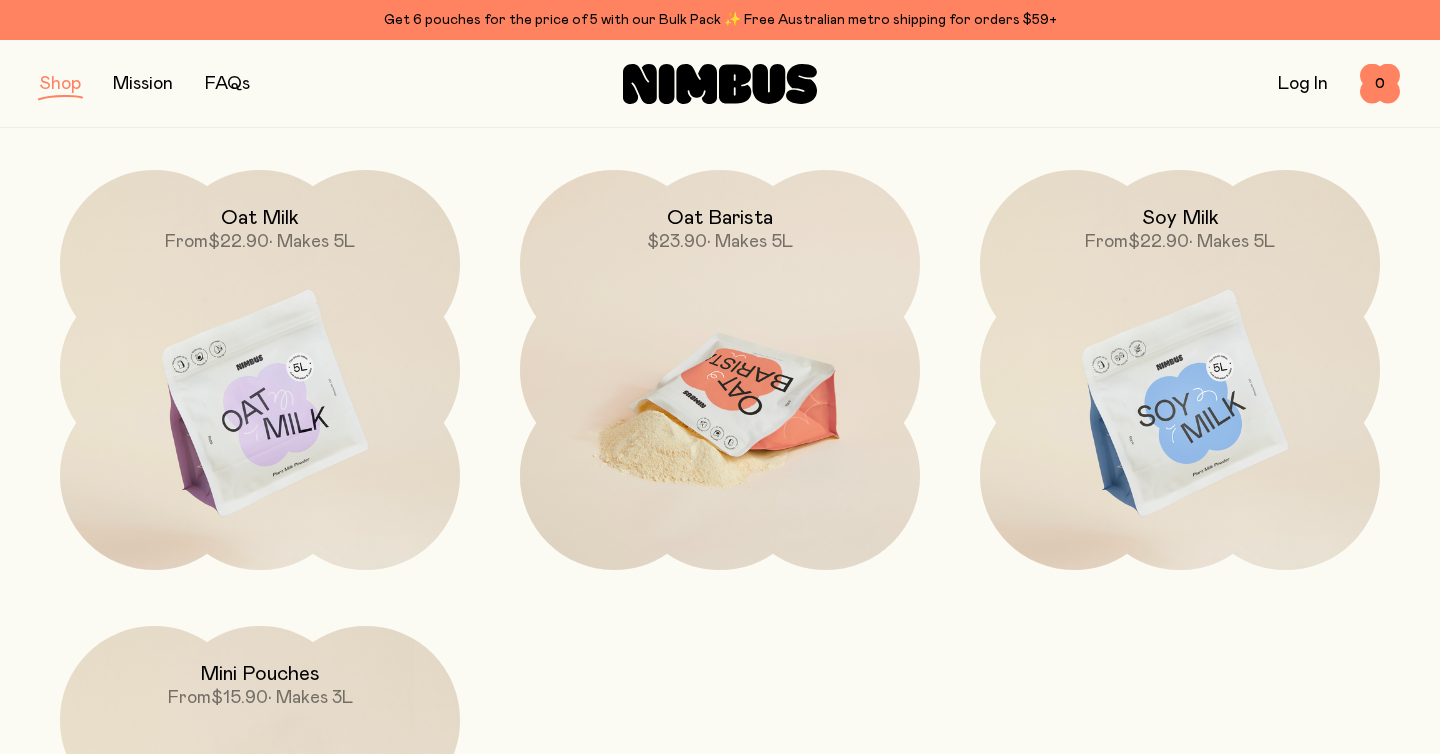 click at bounding box center (720, 405) 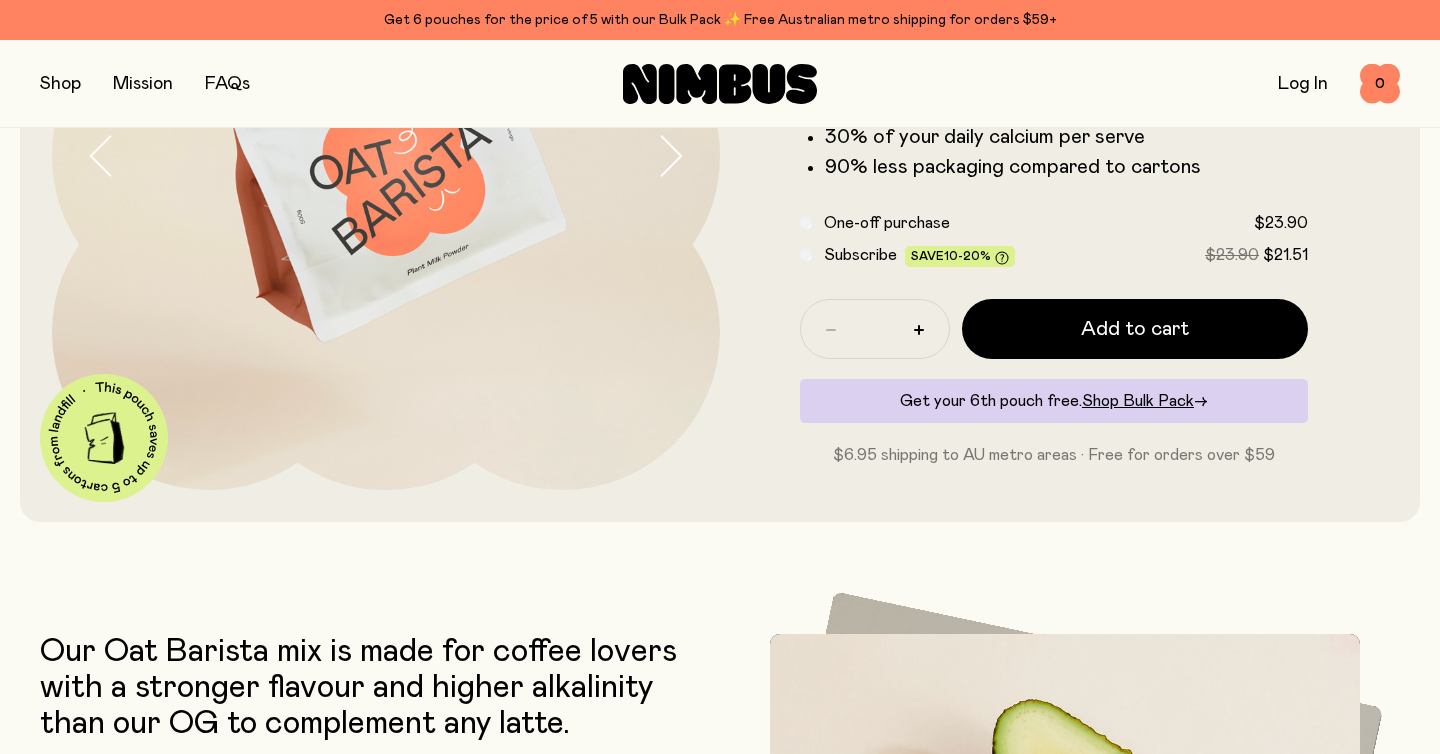 scroll, scrollTop: 269, scrollLeft: 0, axis: vertical 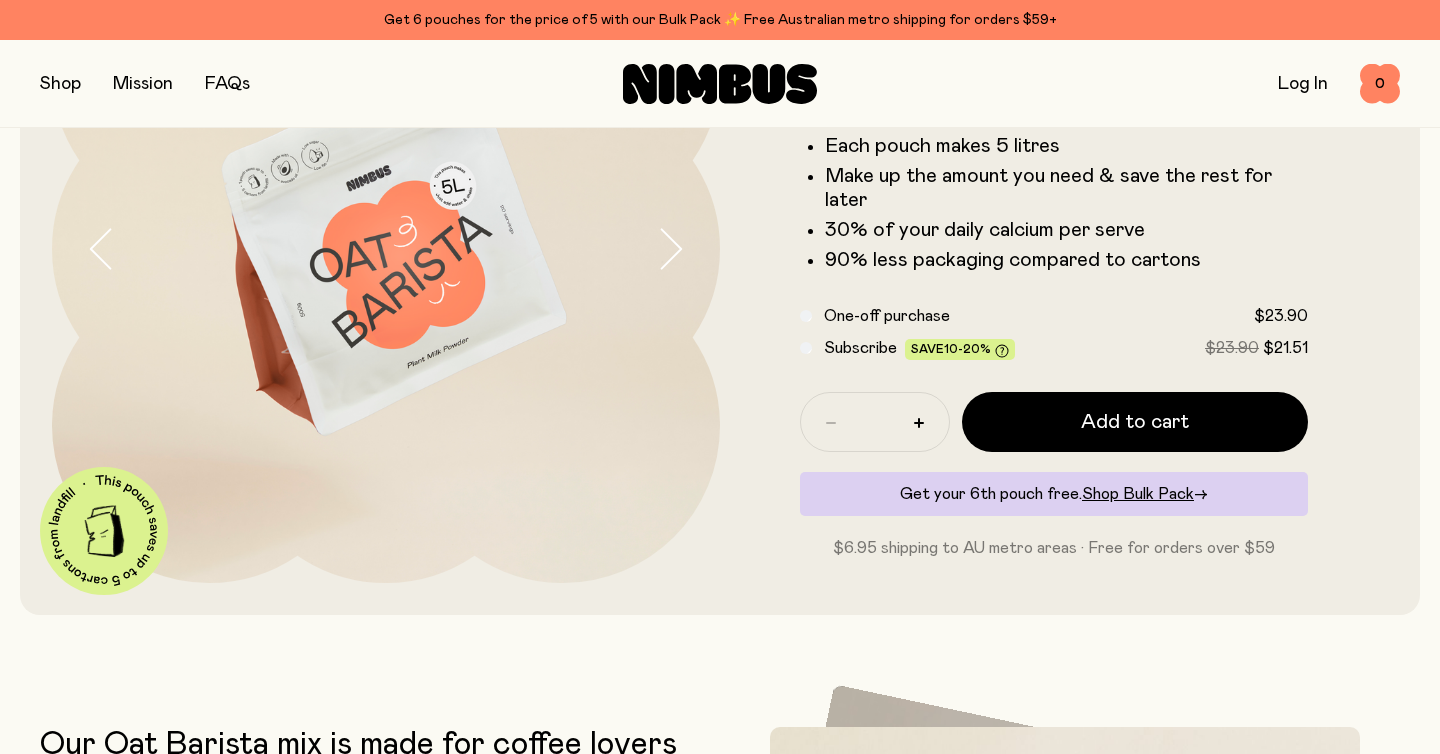 click at bounding box center (60, 84) 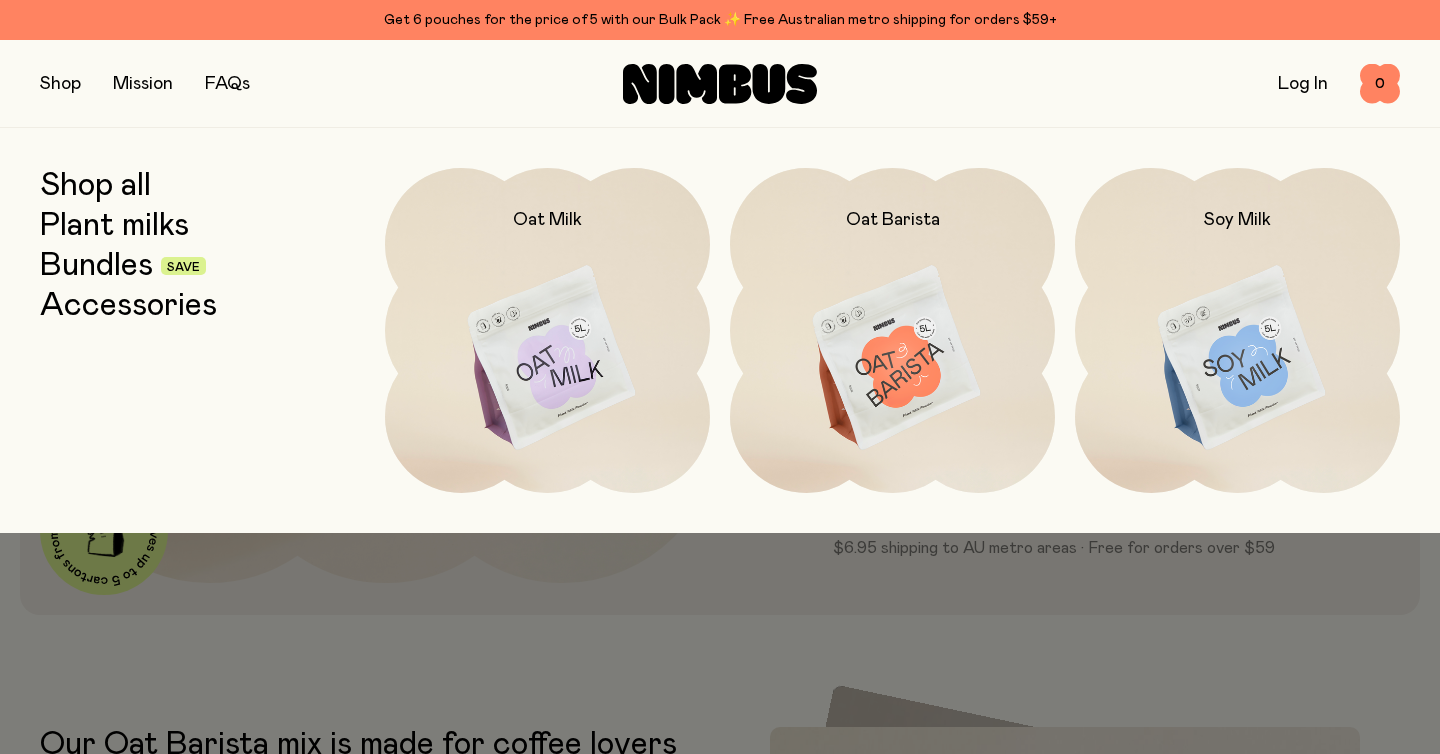 click on "Bundles" at bounding box center (96, 266) 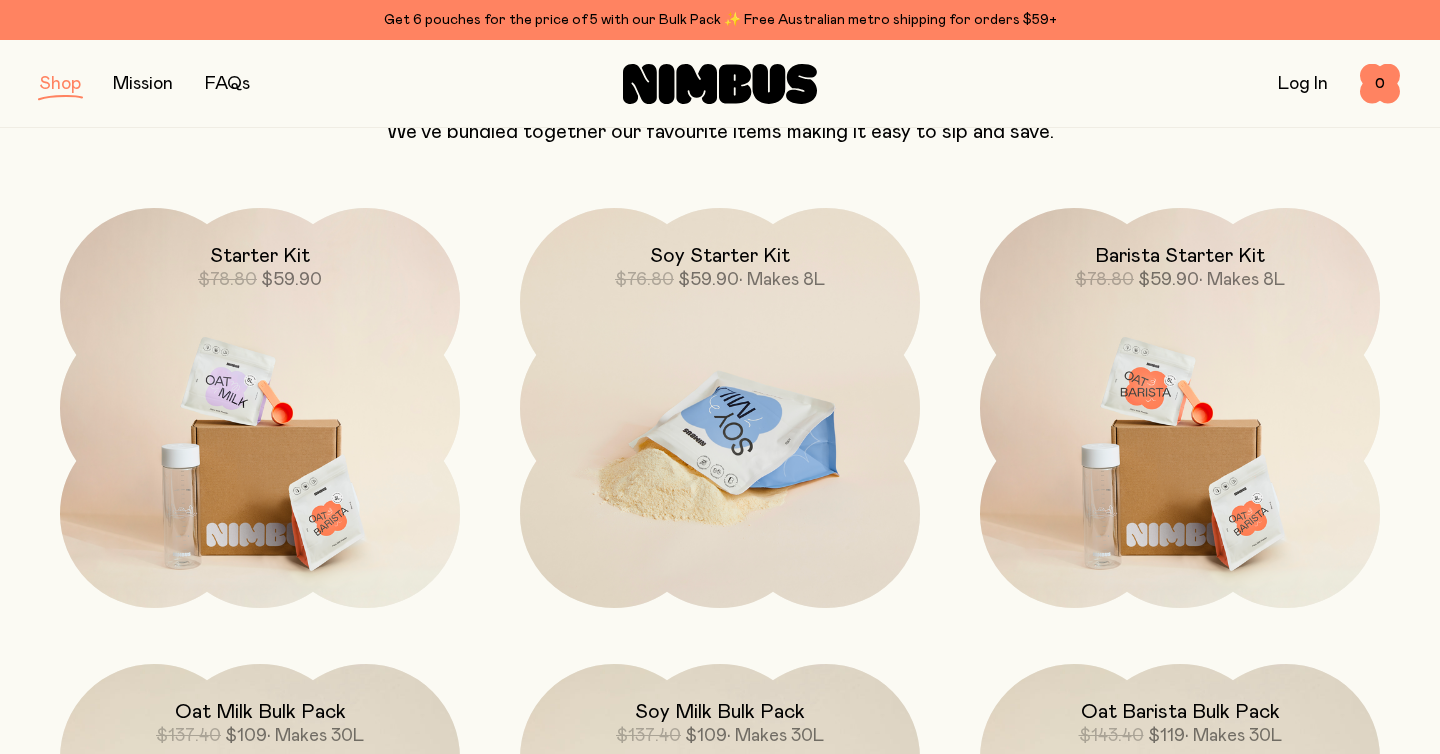 scroll, scrollTop: 0, scrollLeft: 0, axis: both 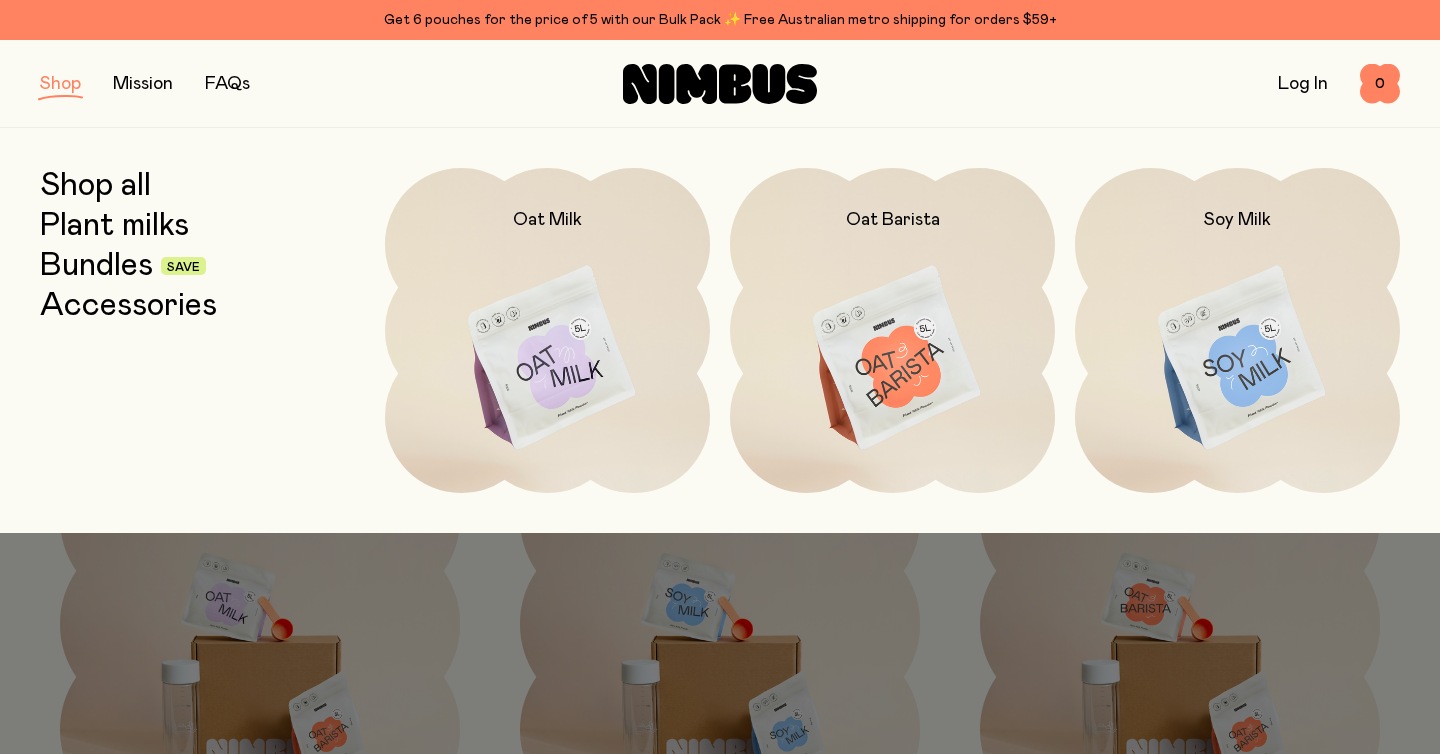 click on "Plant milks" at bounding box center (114, 226) 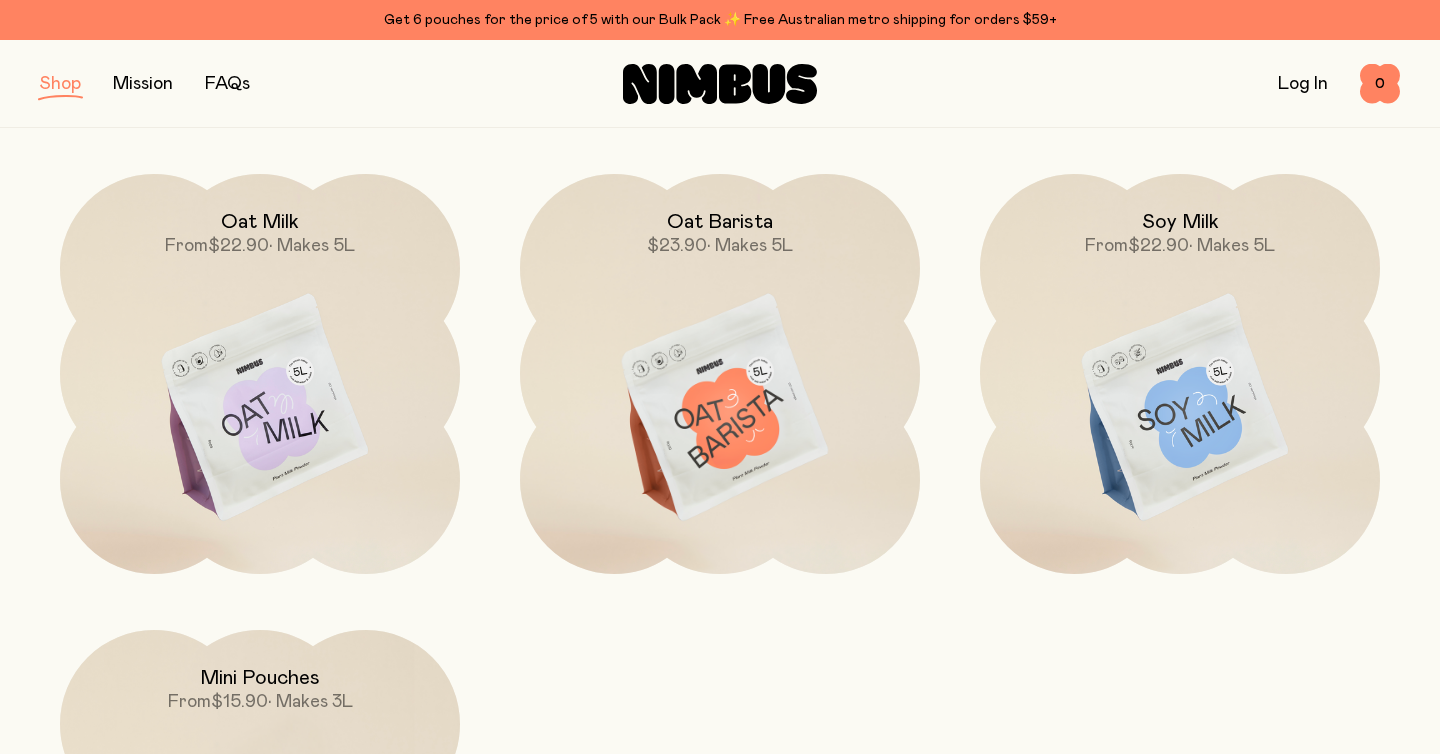 scroll, scrollTop: 244, scrollLeft: 0, axis: vertical 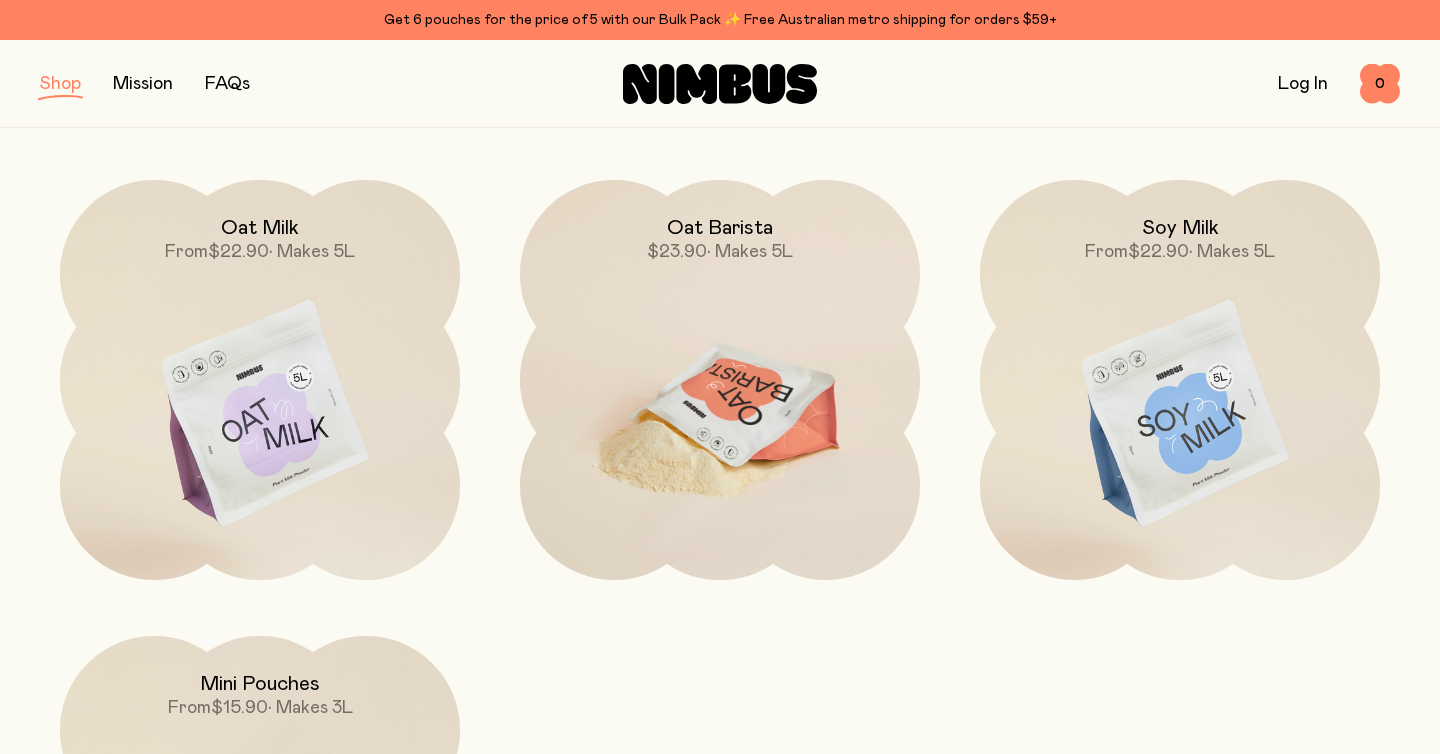 click at bounding box center (720, 415) 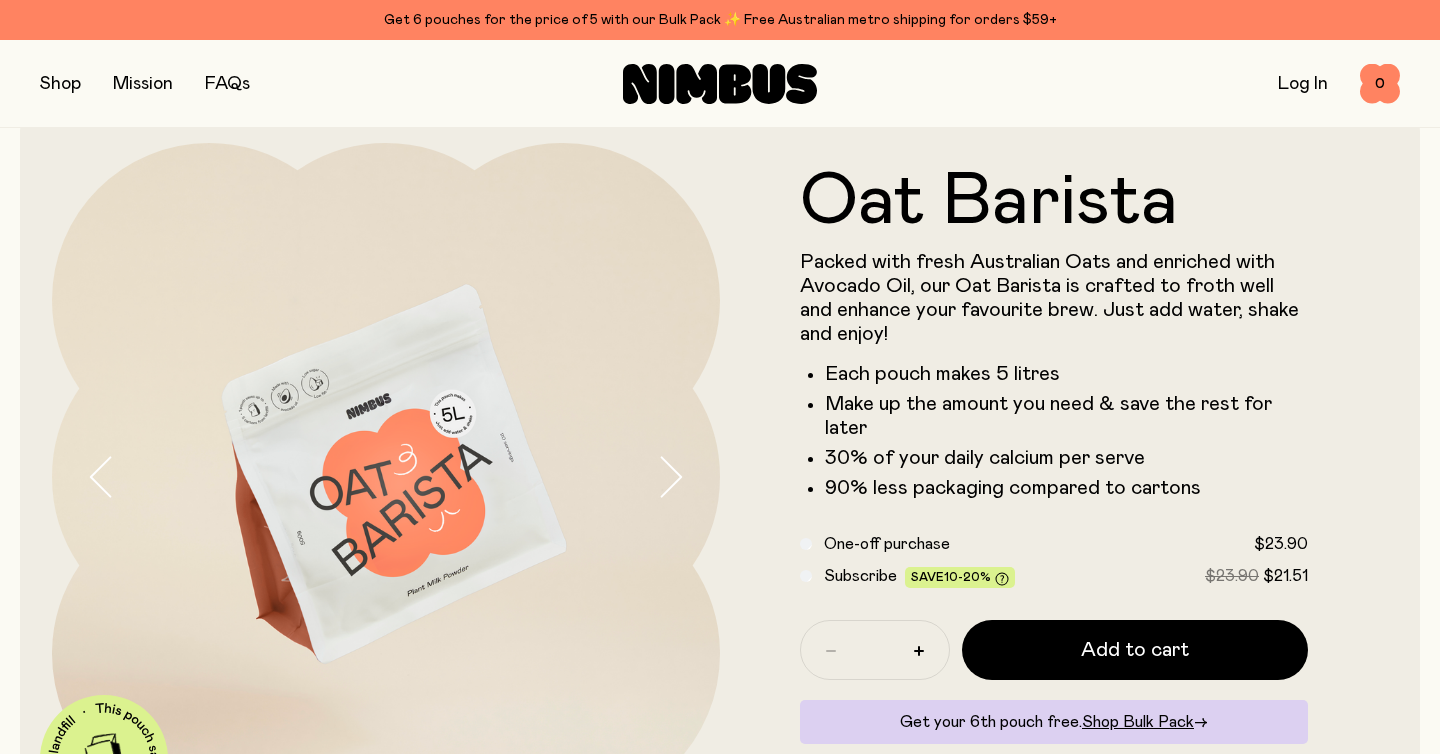 scroll, scrollTop: 78, scrollLeft: 0, axis: vertical 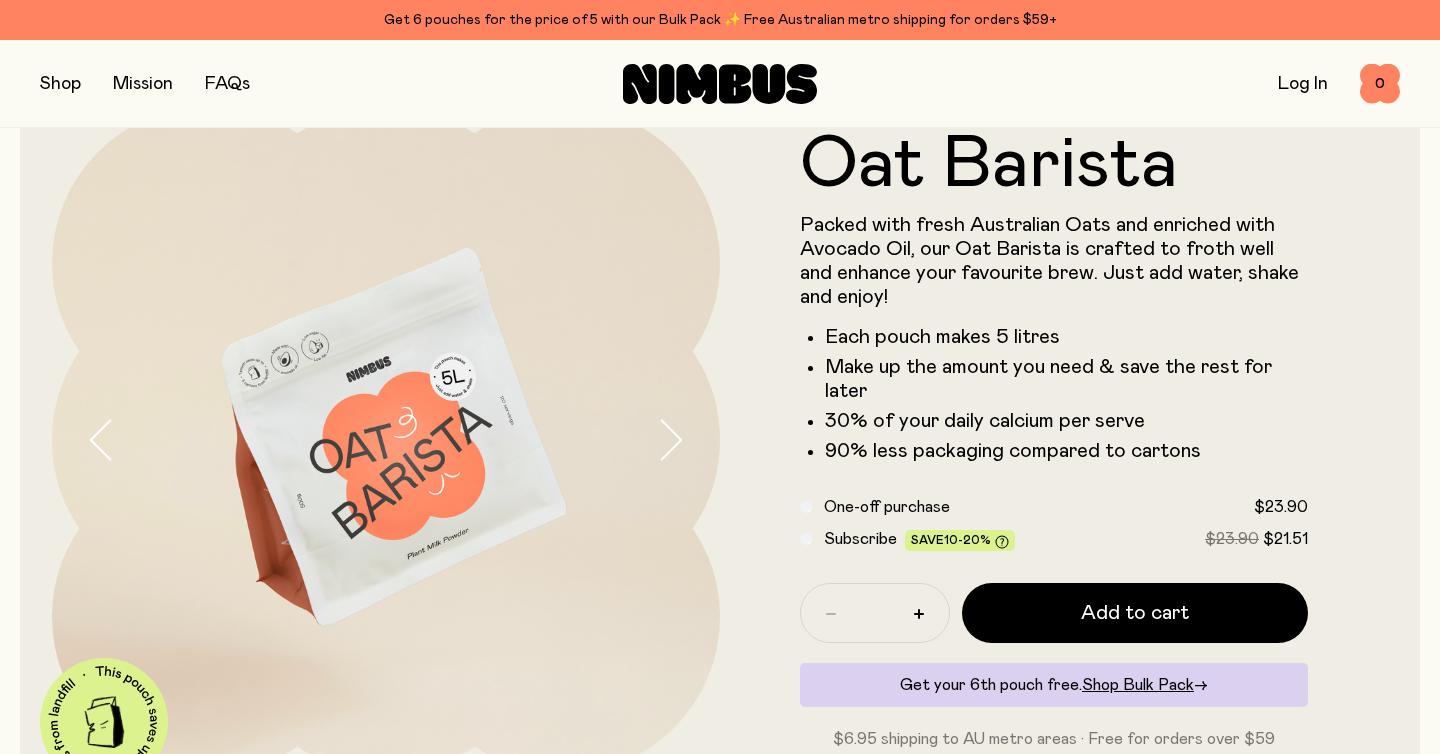 click 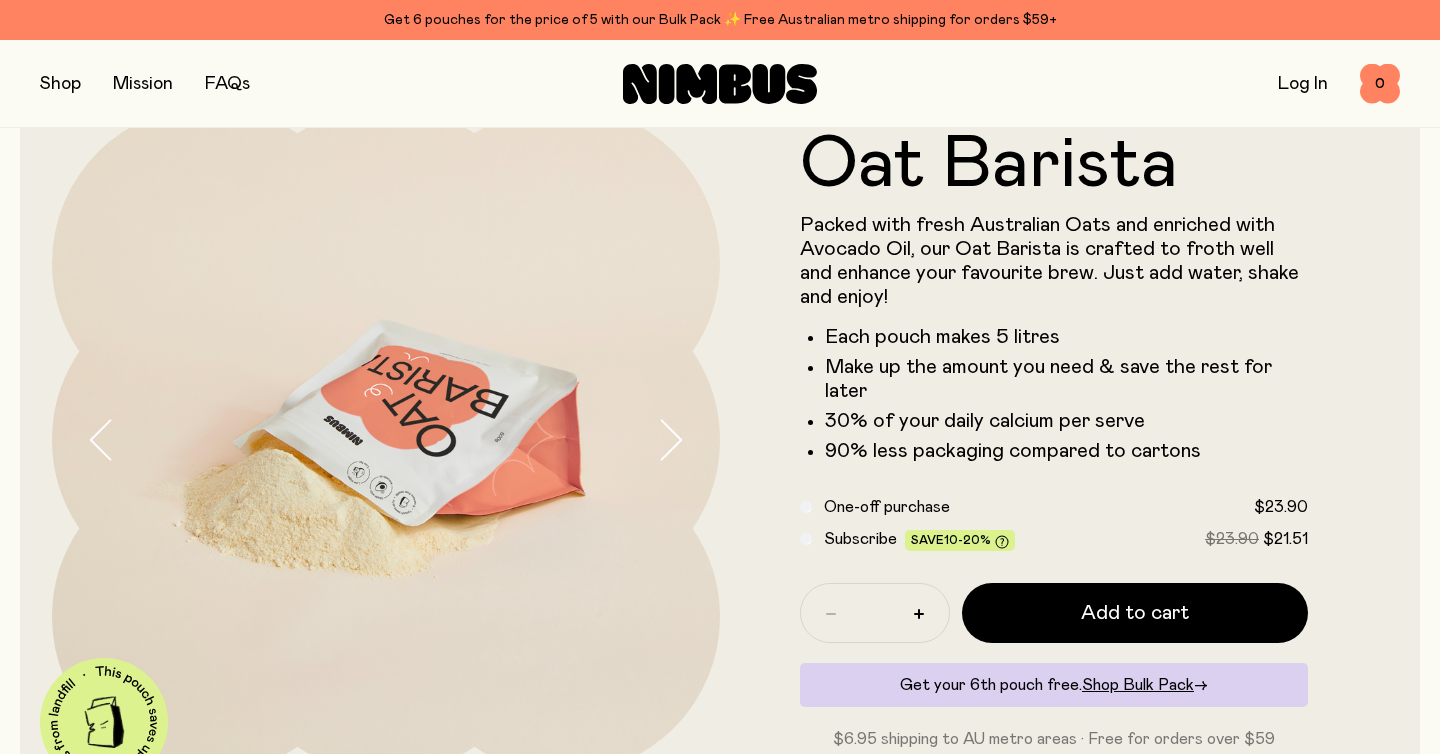 click 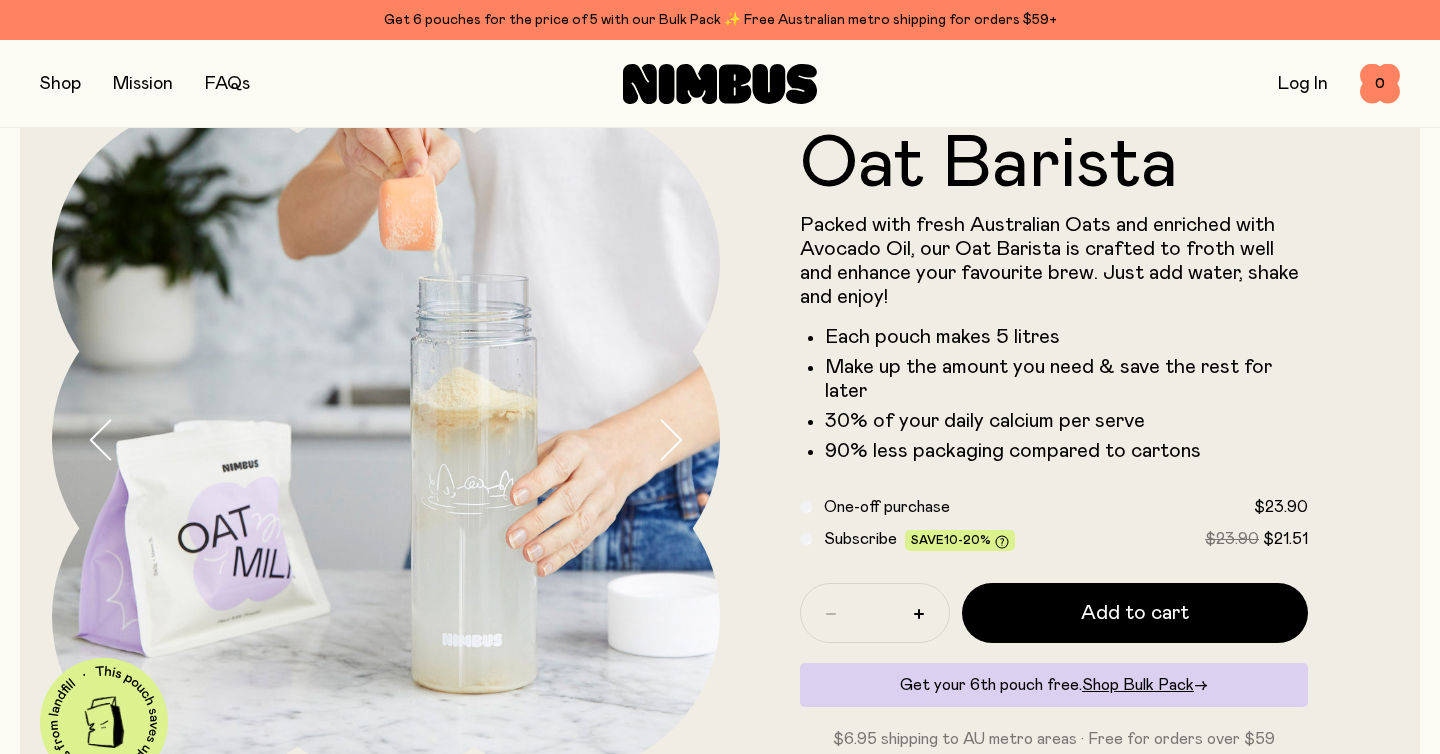 click 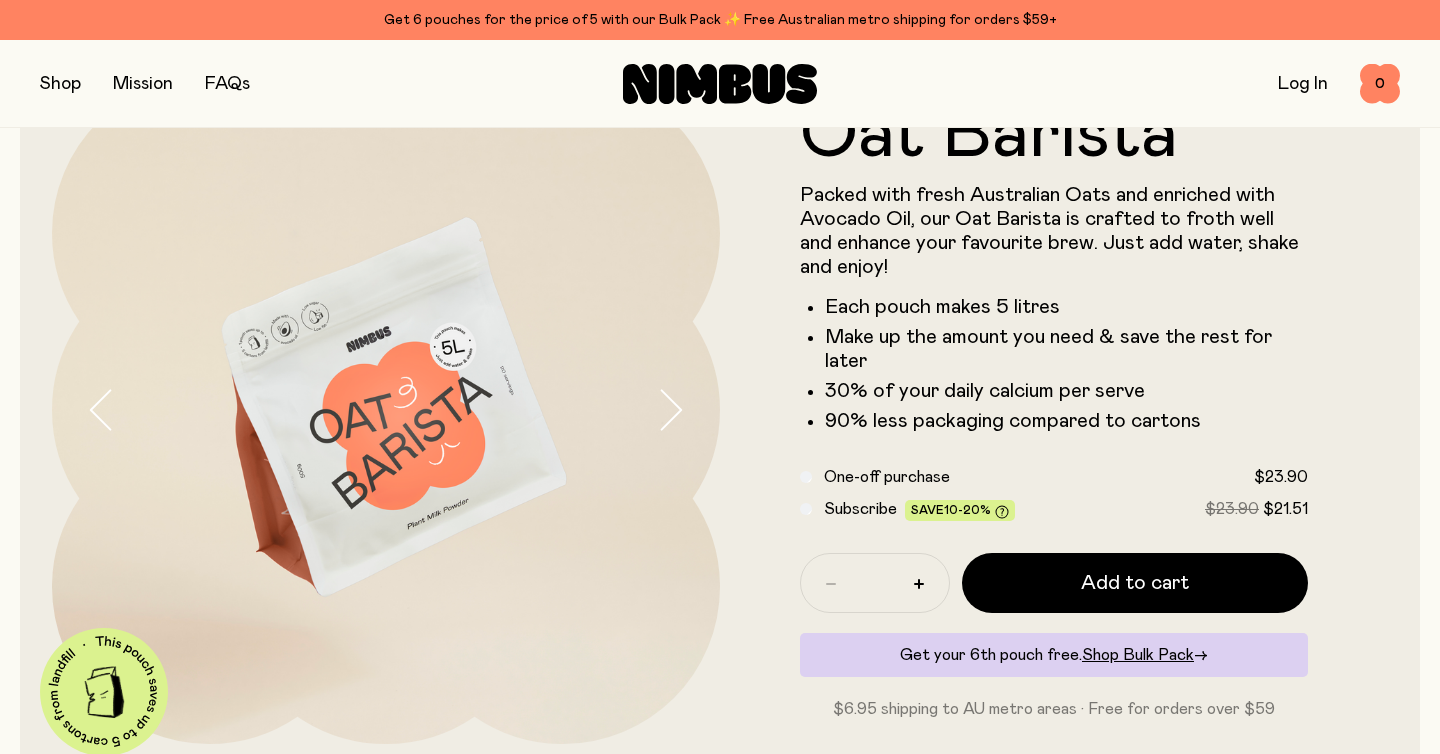 scroll, scrollTop: 105, scrollLeft: 0, axis: vertical 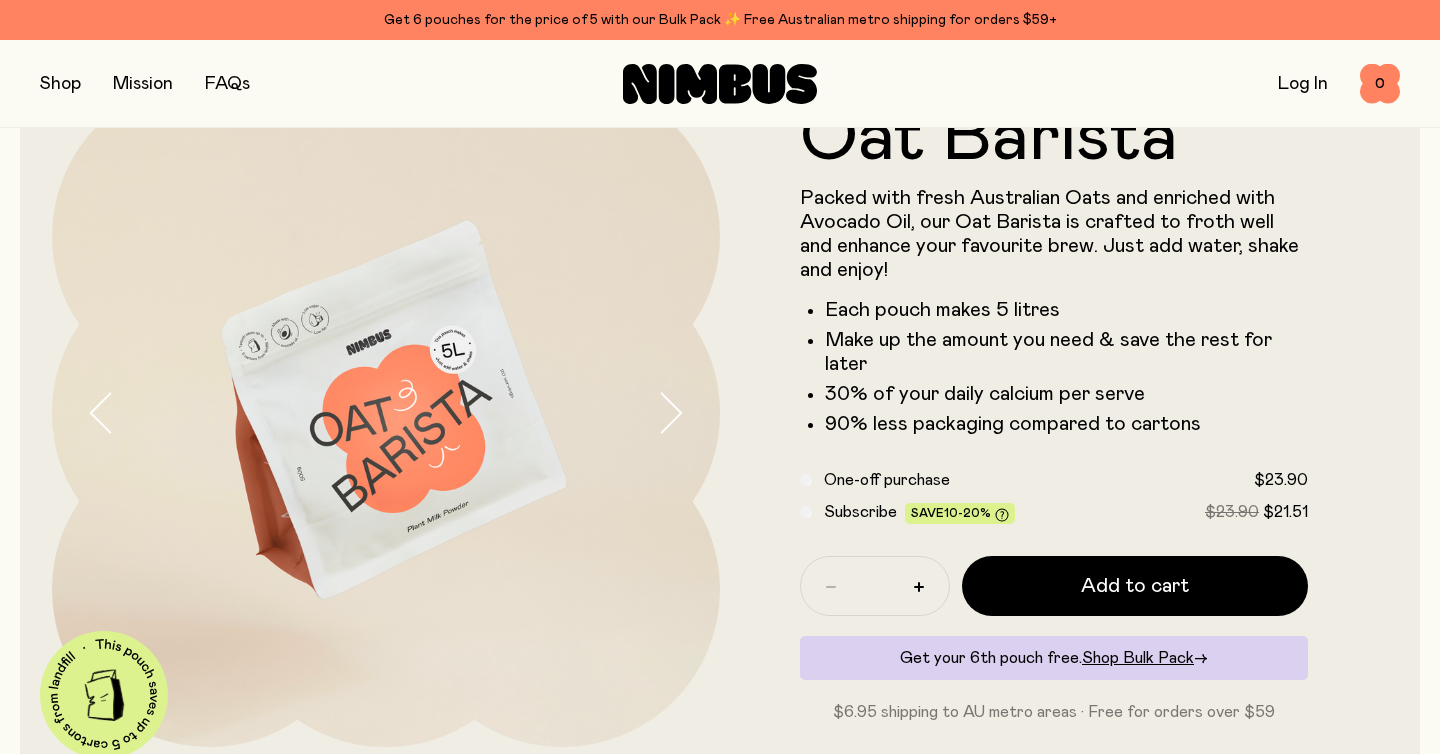 click on "Subscribe" at bounding box center [860, 512] 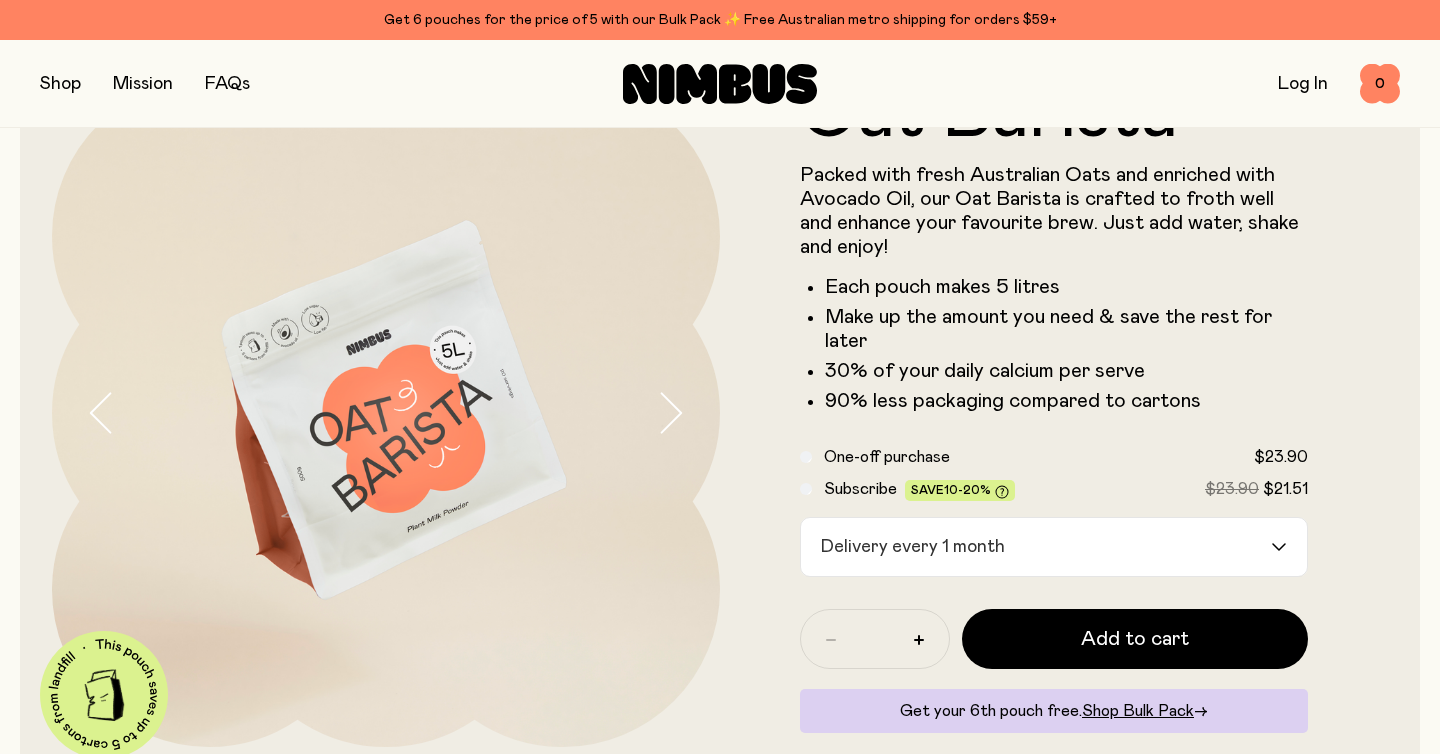 click on "Delivery every 1 month" at bounding box center (1036, 547) 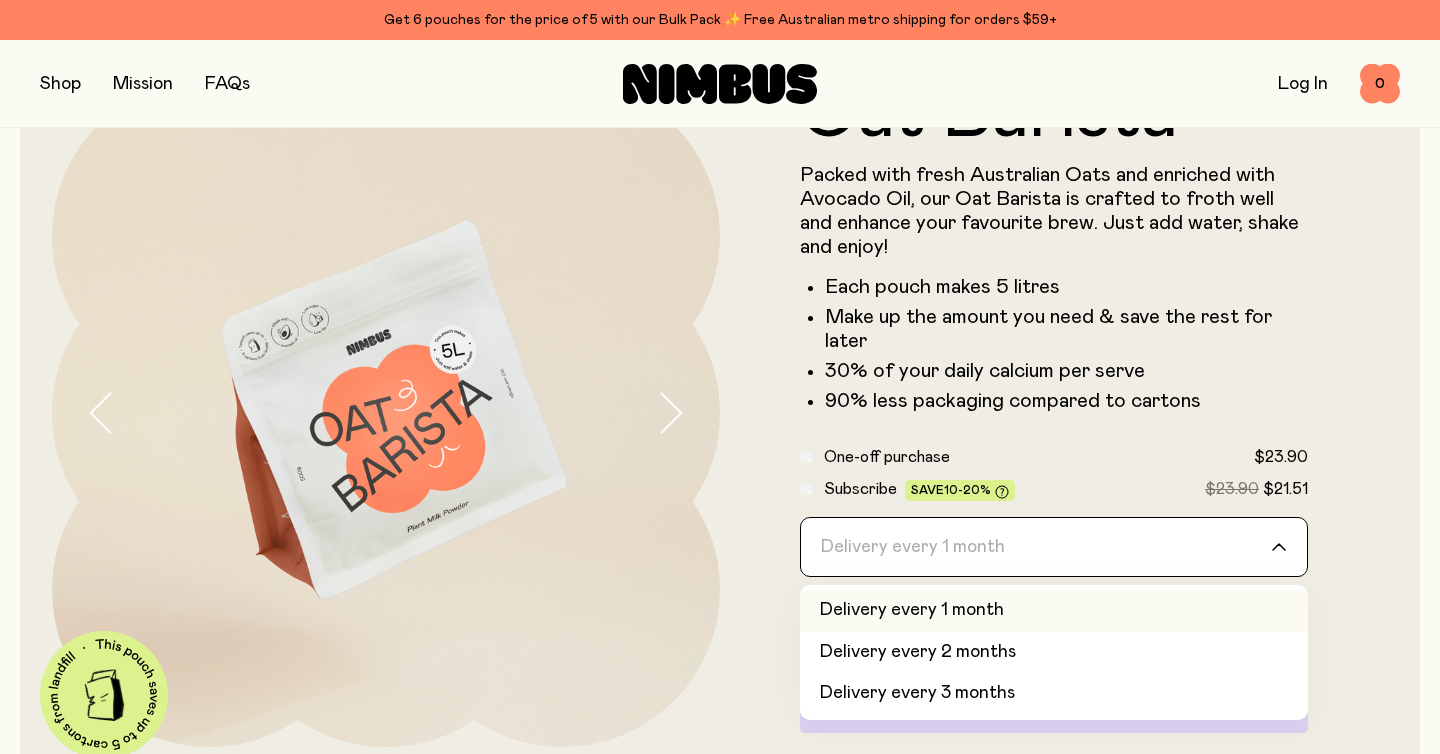 click on "One-off purchase" at bounding box center [887, 457] 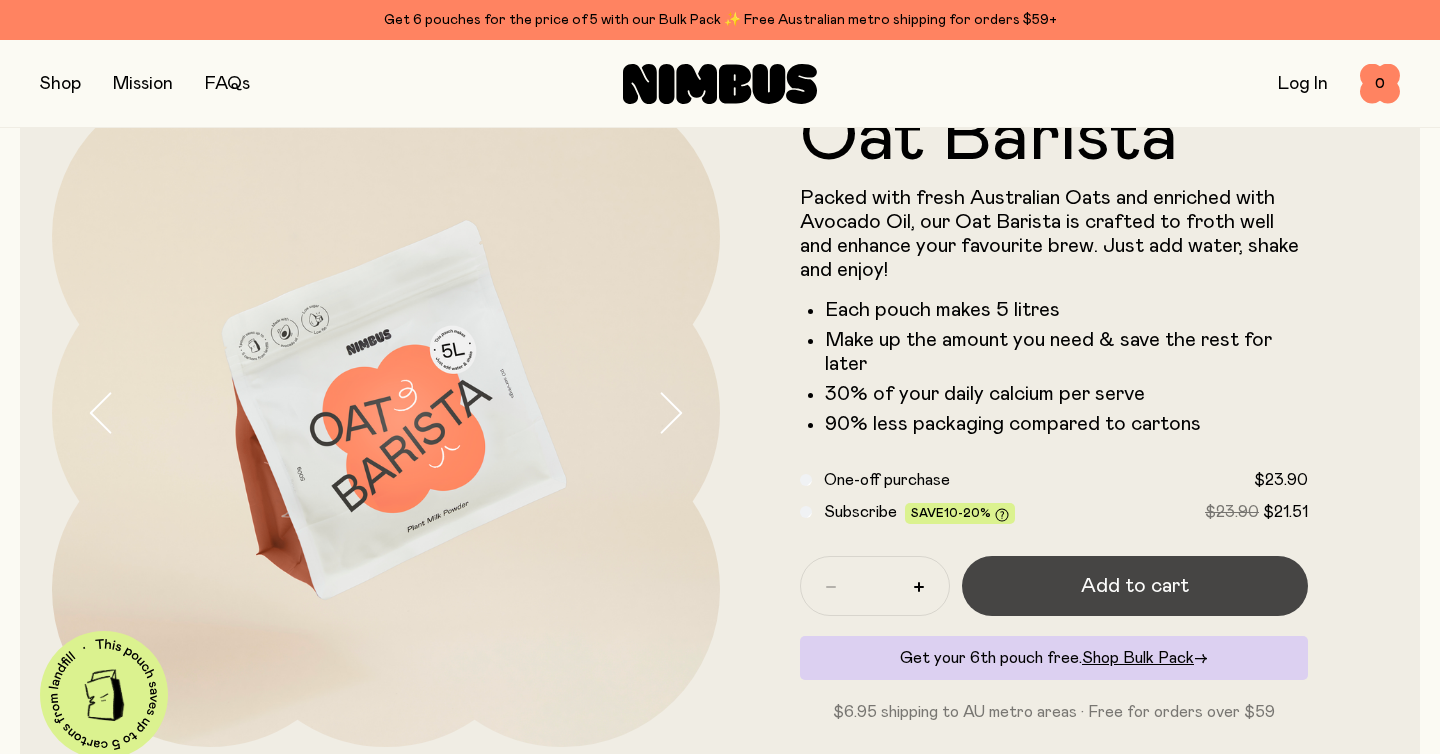 click on "Add to cart" at bounding box center [1135, 586] 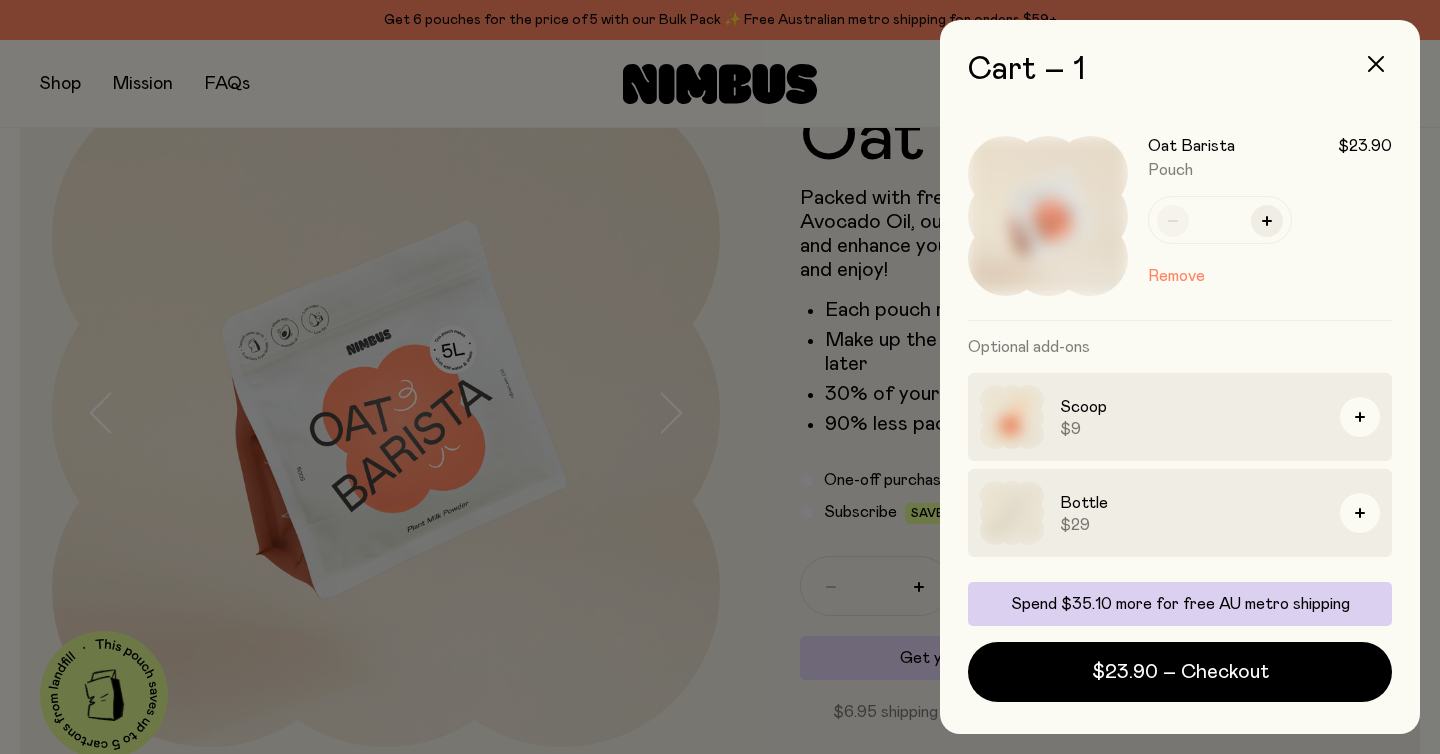 scroll, scrollTop: 0, scrollLeft: 0, axis: both 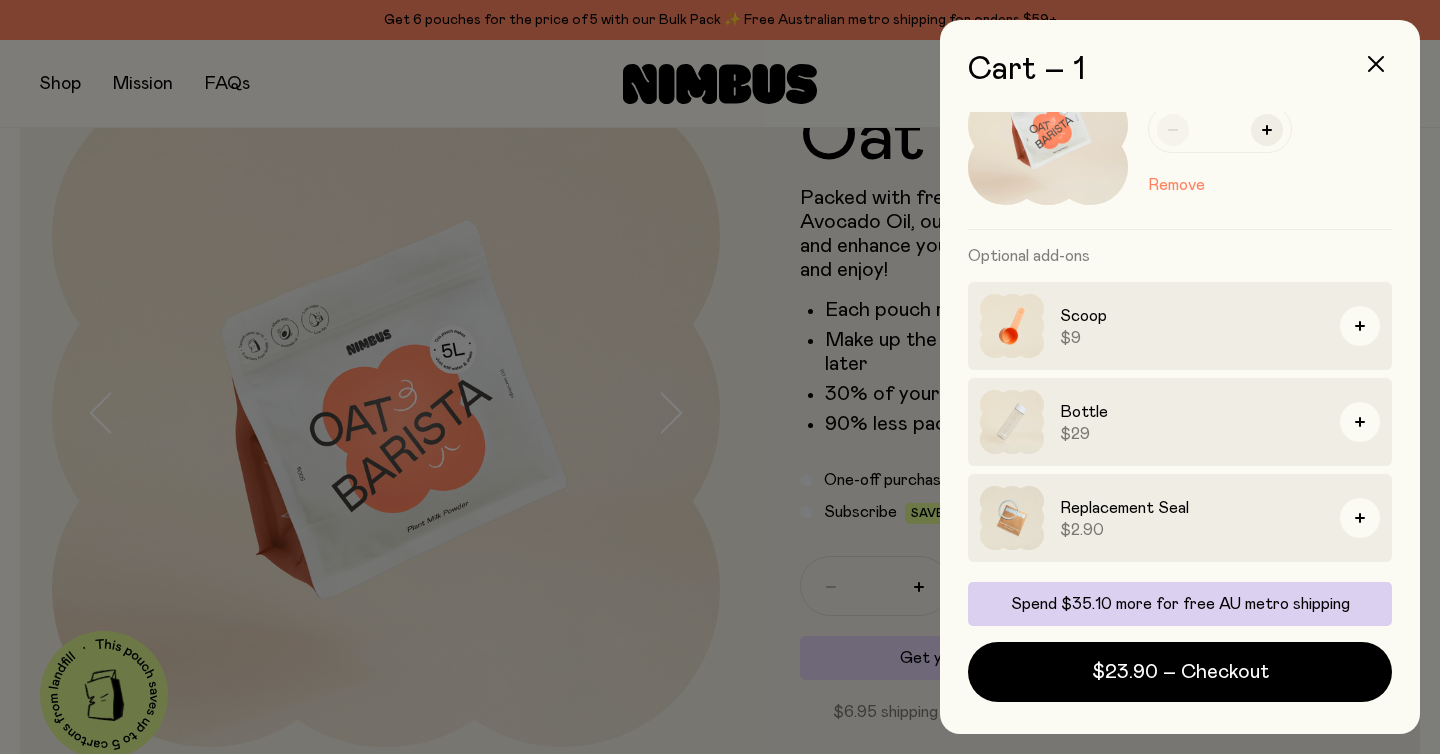 click on "Oat Barista $23.90 Pouch *  Remove" at bounding box center (1270, 125) 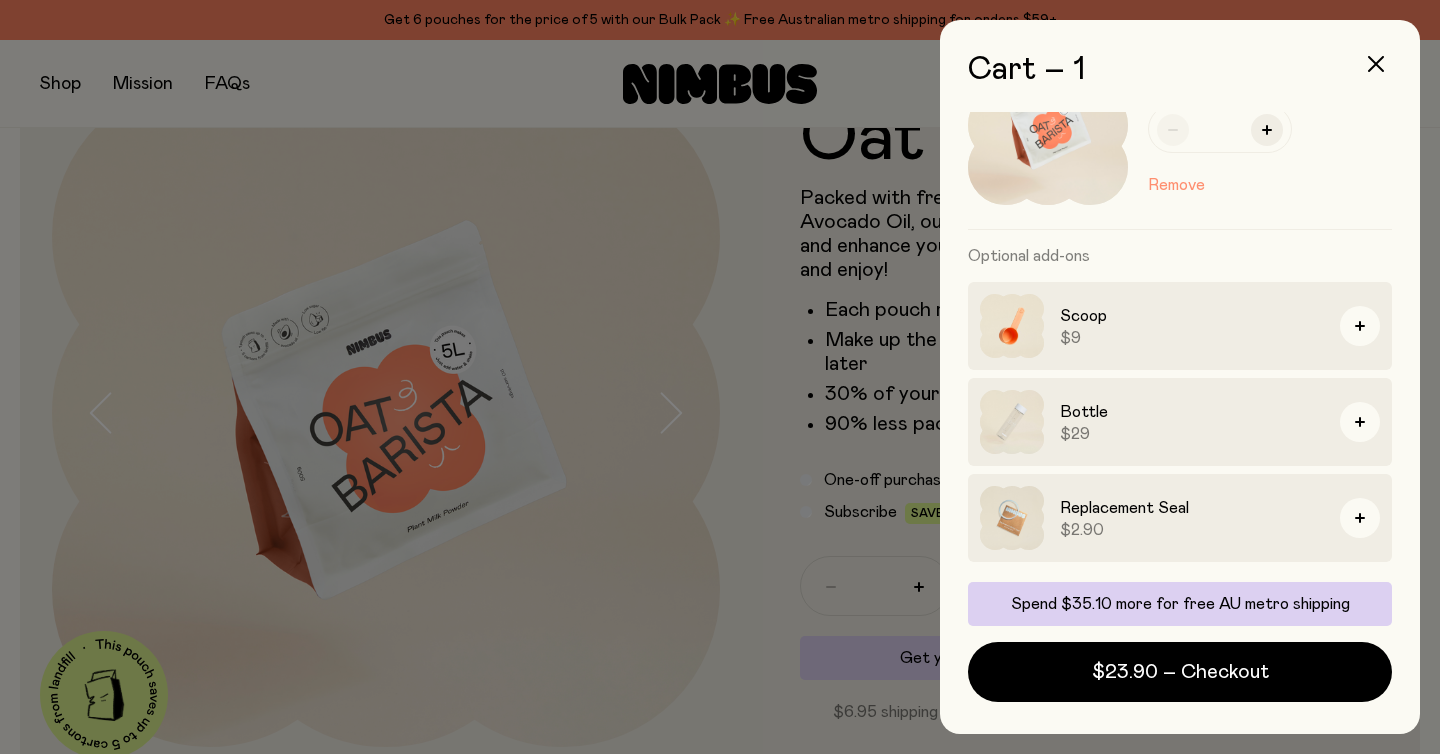 click on "Remove" at bounding box center (1176, 185) 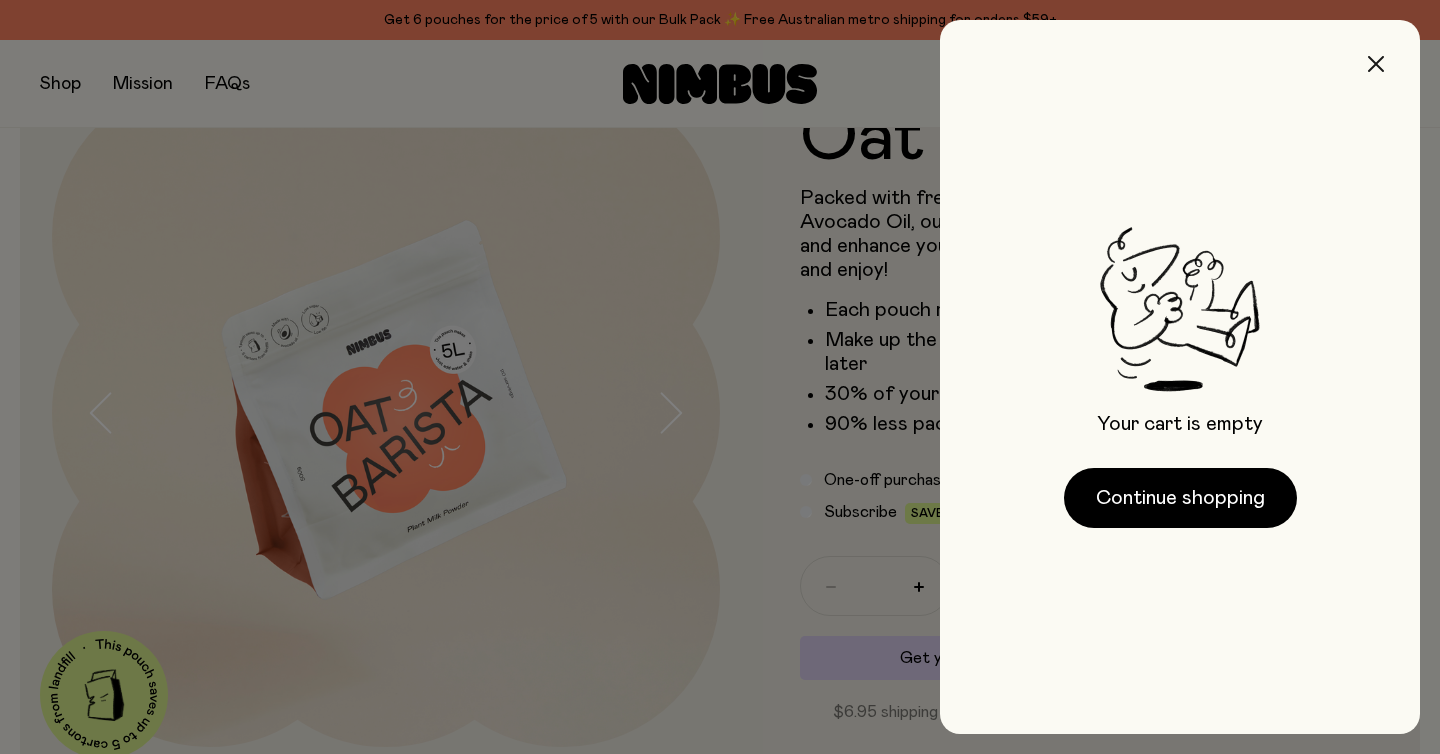 click at bounding box center [1376, 64] 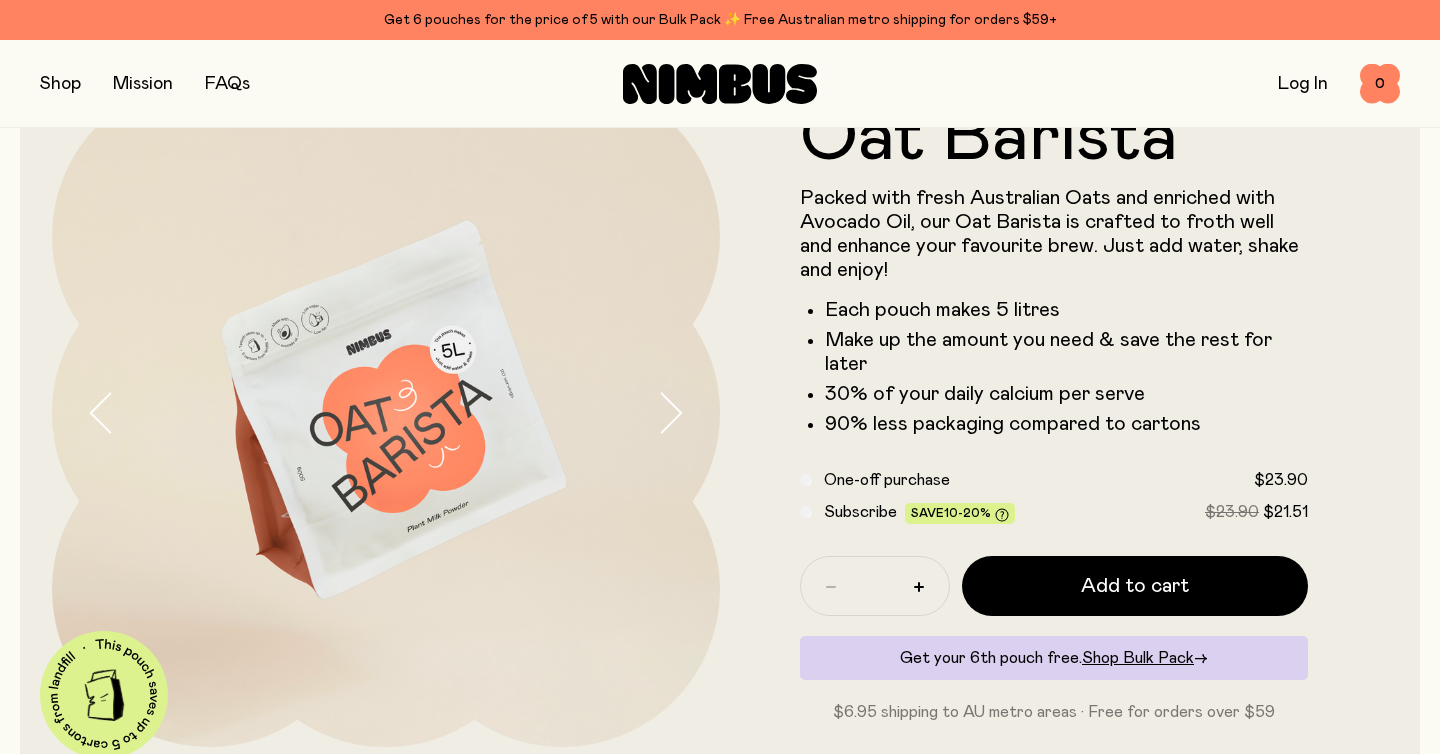 click on "Shop Mission FAQs" at bounding box center (266, 84) 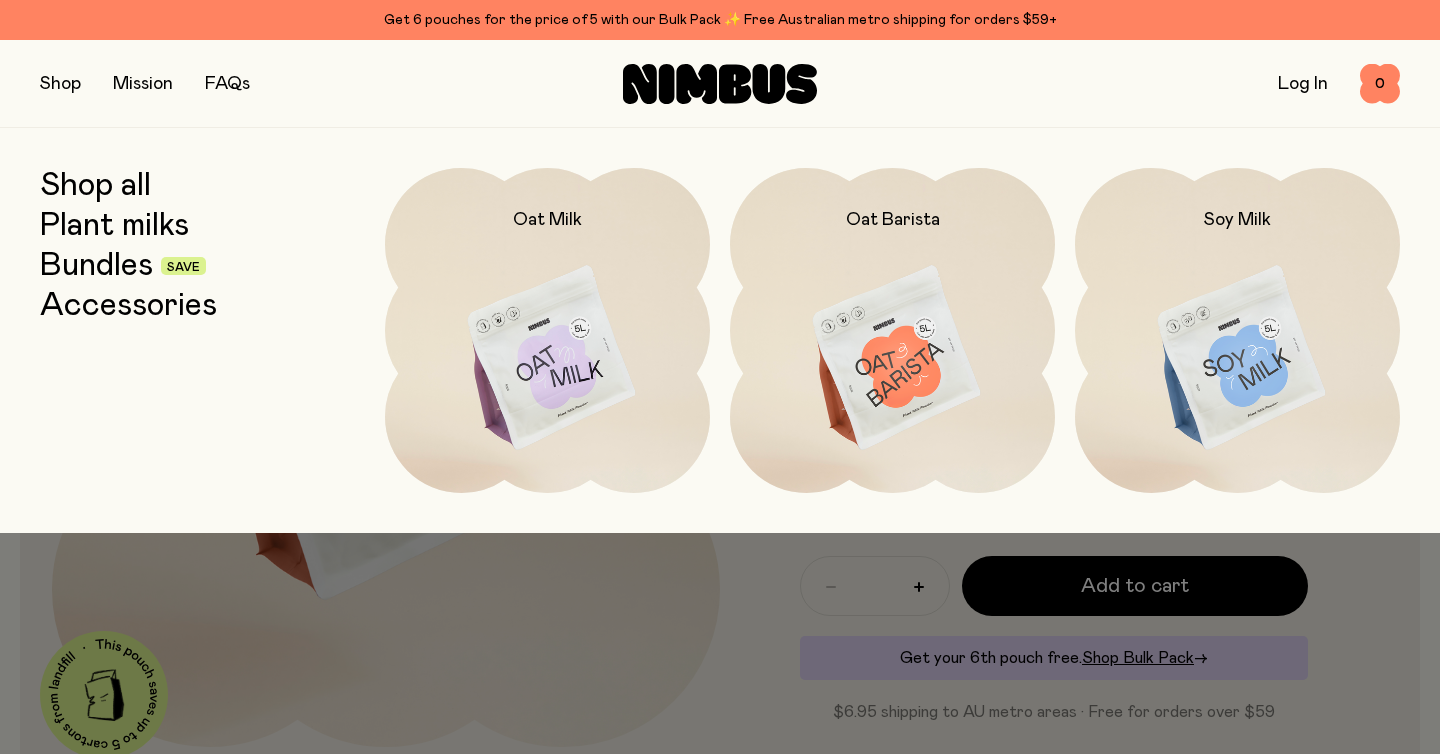 click on "Bundles" at bounding box center (96, 266) 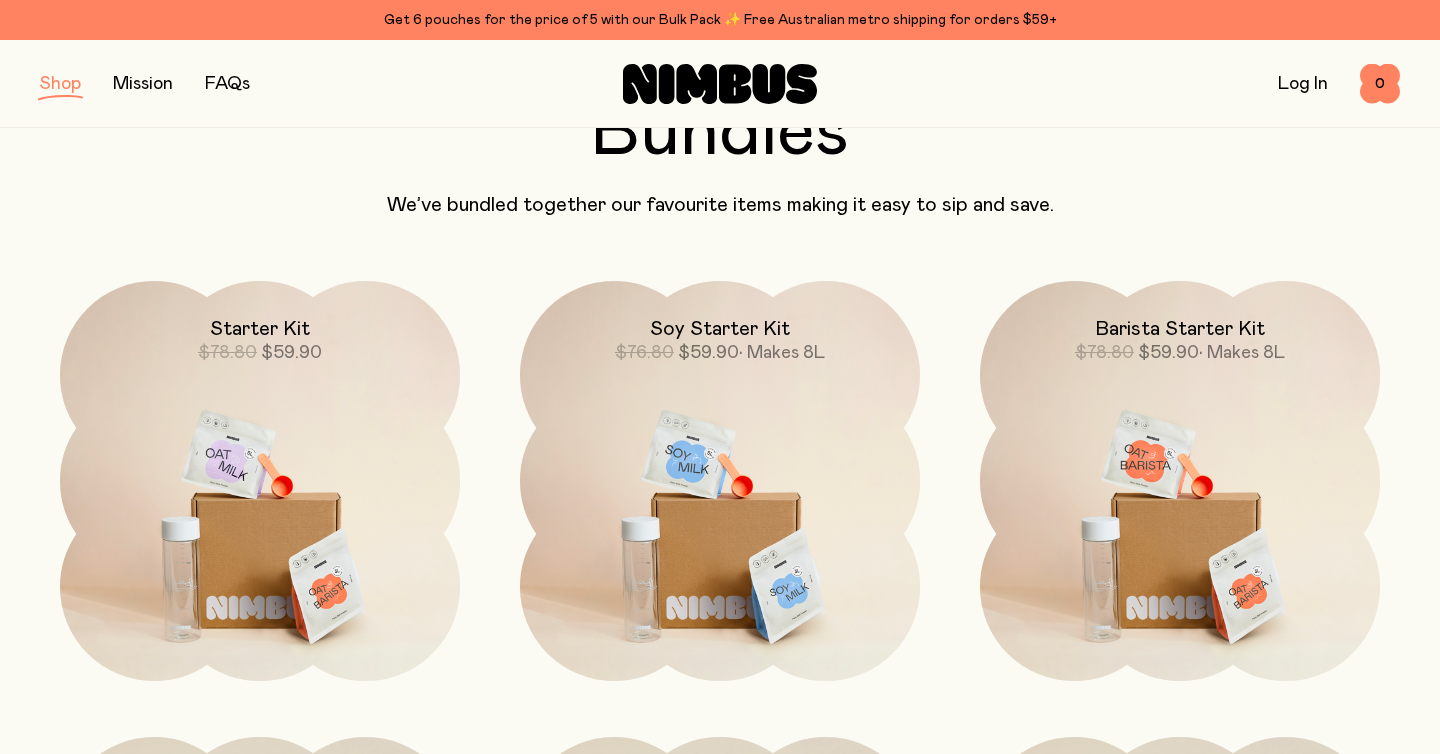 scroll, scrollTop: 144, scrollLeft: 0, axis: vertical 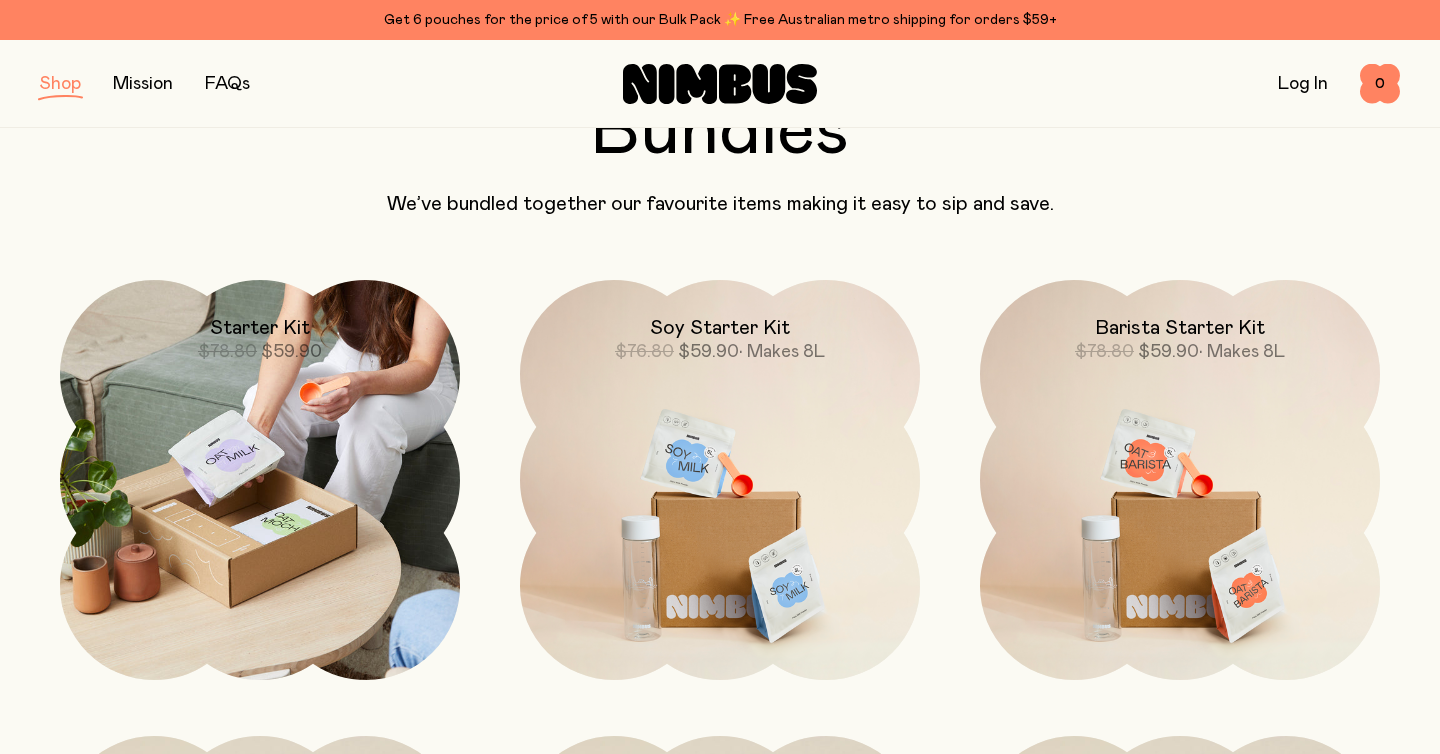 click at bounding box center [260, 480] 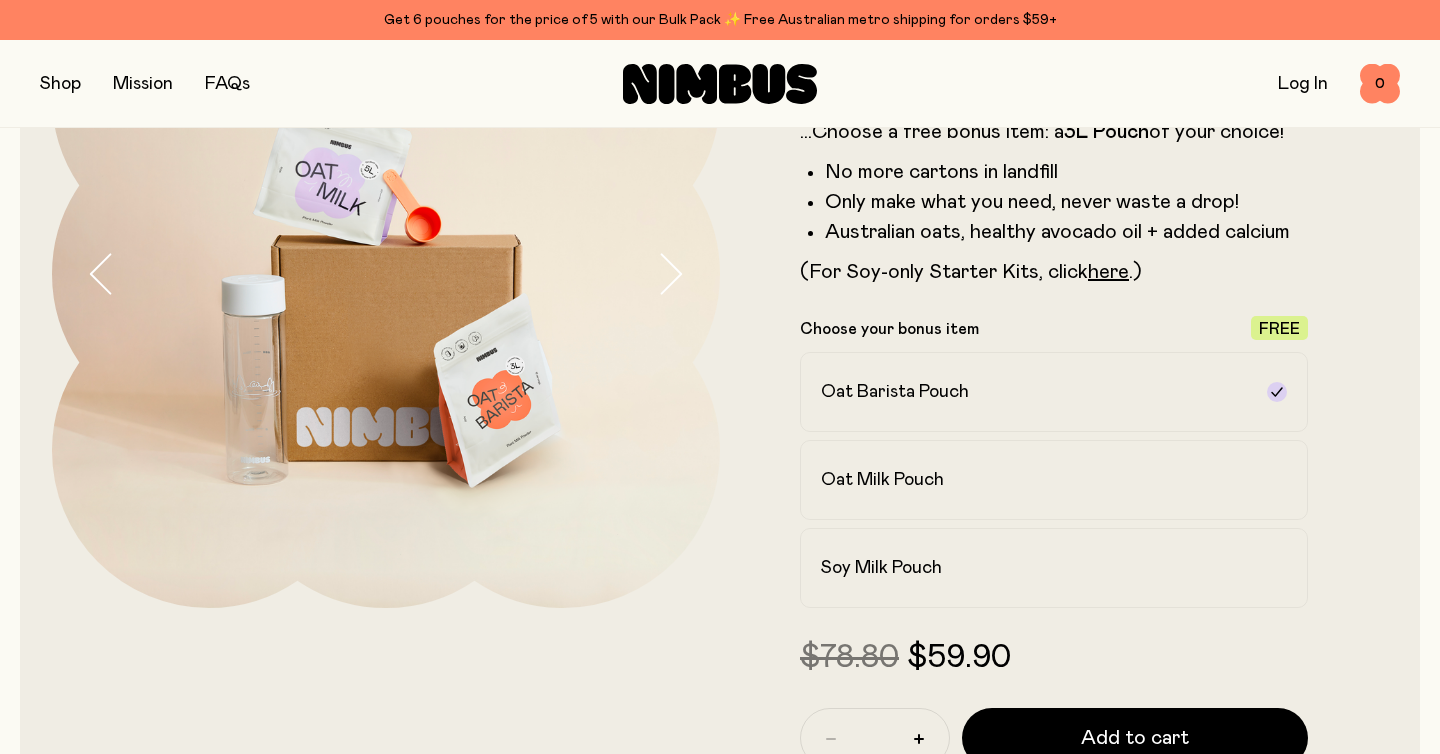 scroll, scrollTop: 249, scrollLeft: 0, axis: vertical 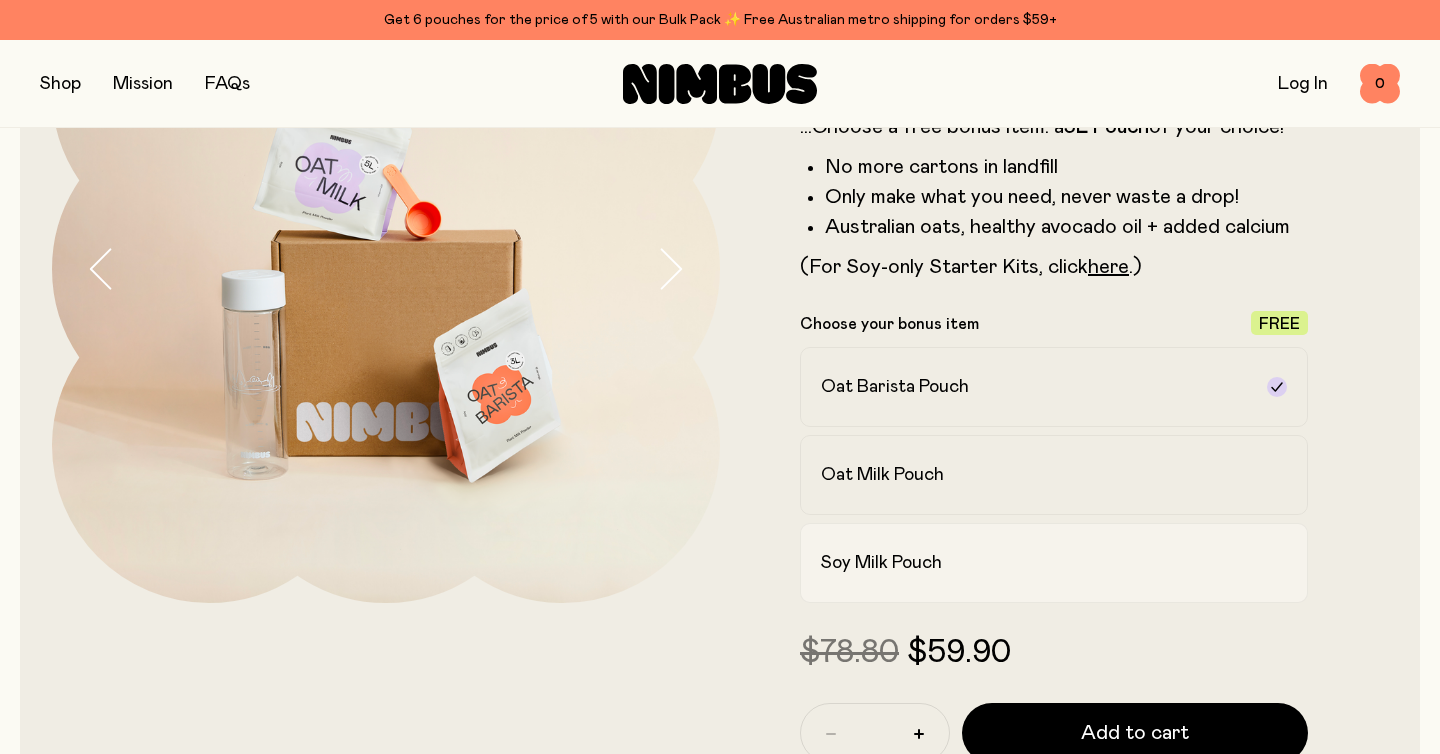 click on "Soy Milk Pouch" at bounding box center (881, 563) 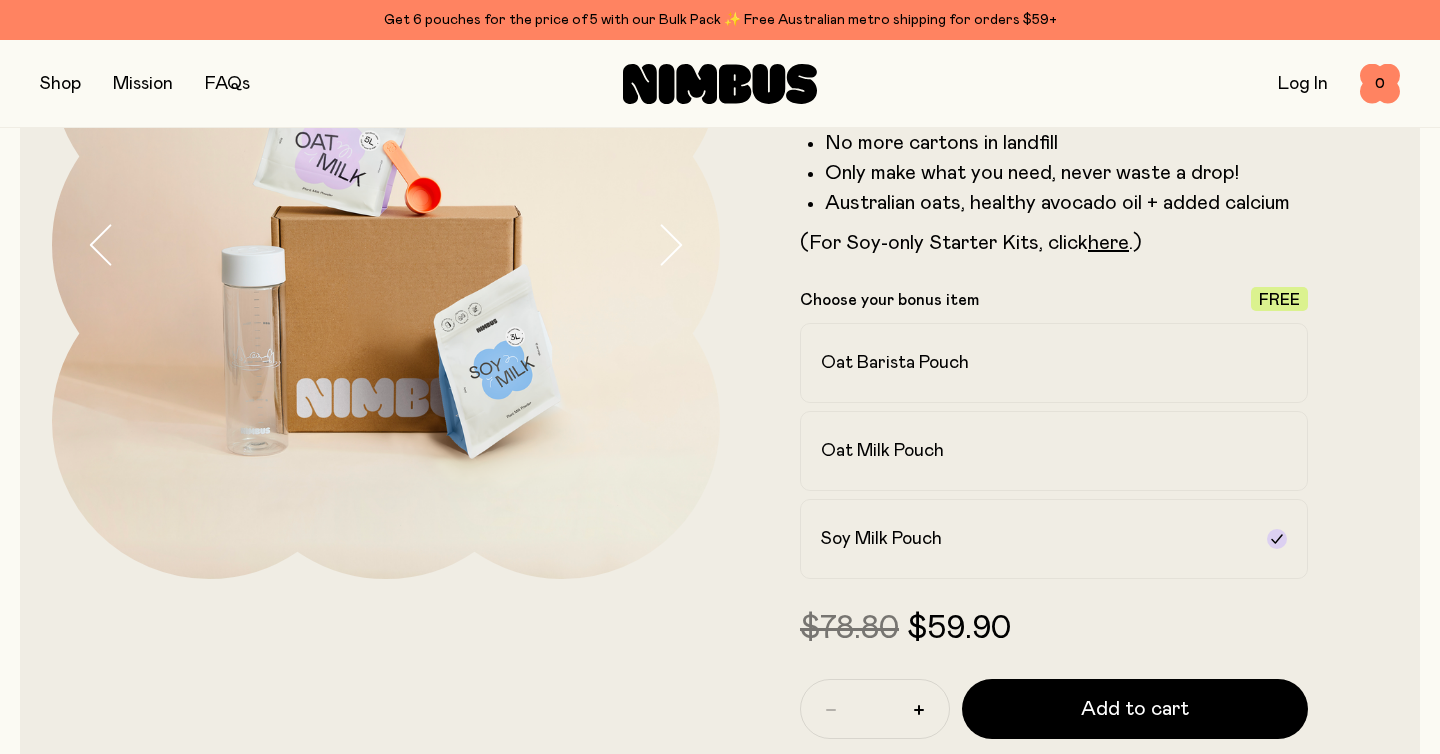scroll, scrollTop: 289, scrollLeft: 0, axis: vertical 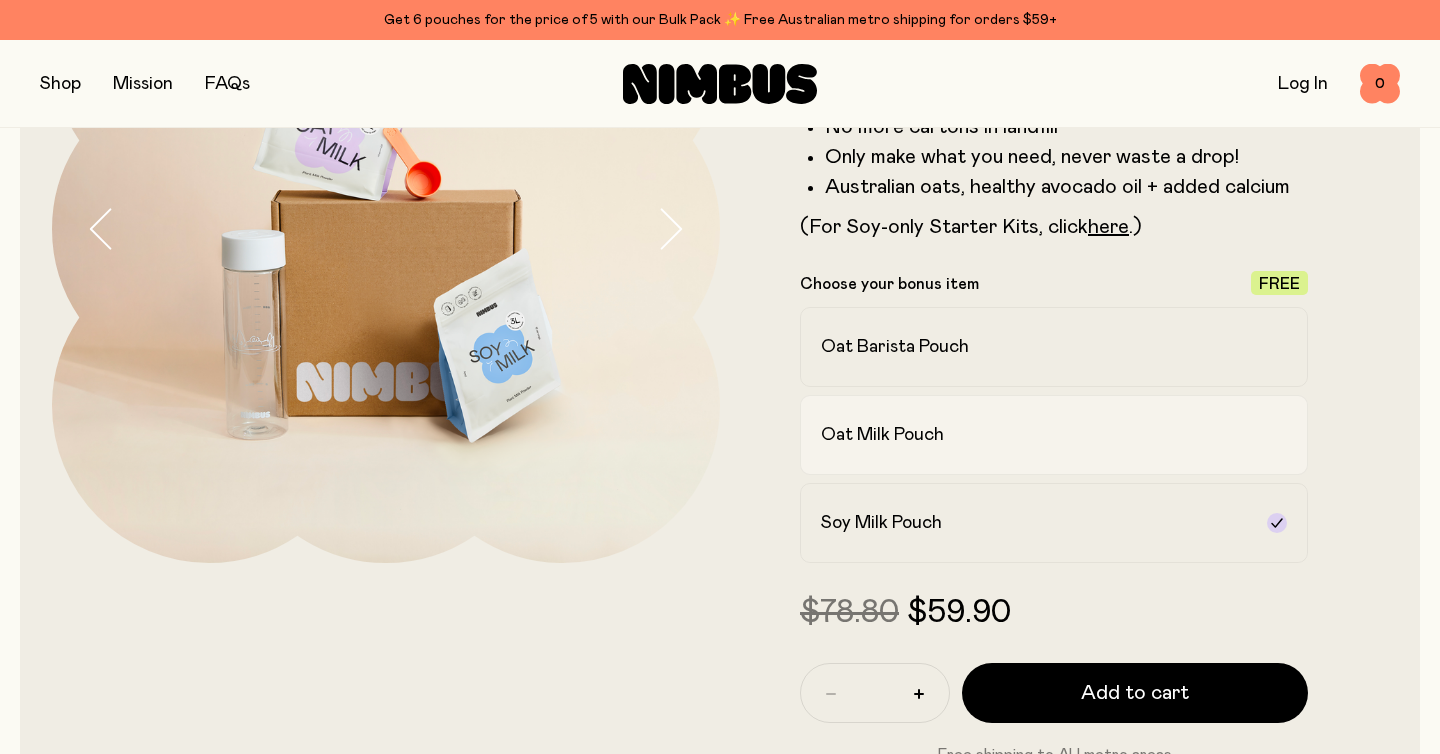 click on "Oat Milk Pouch" at bounding box center [1054, 435] 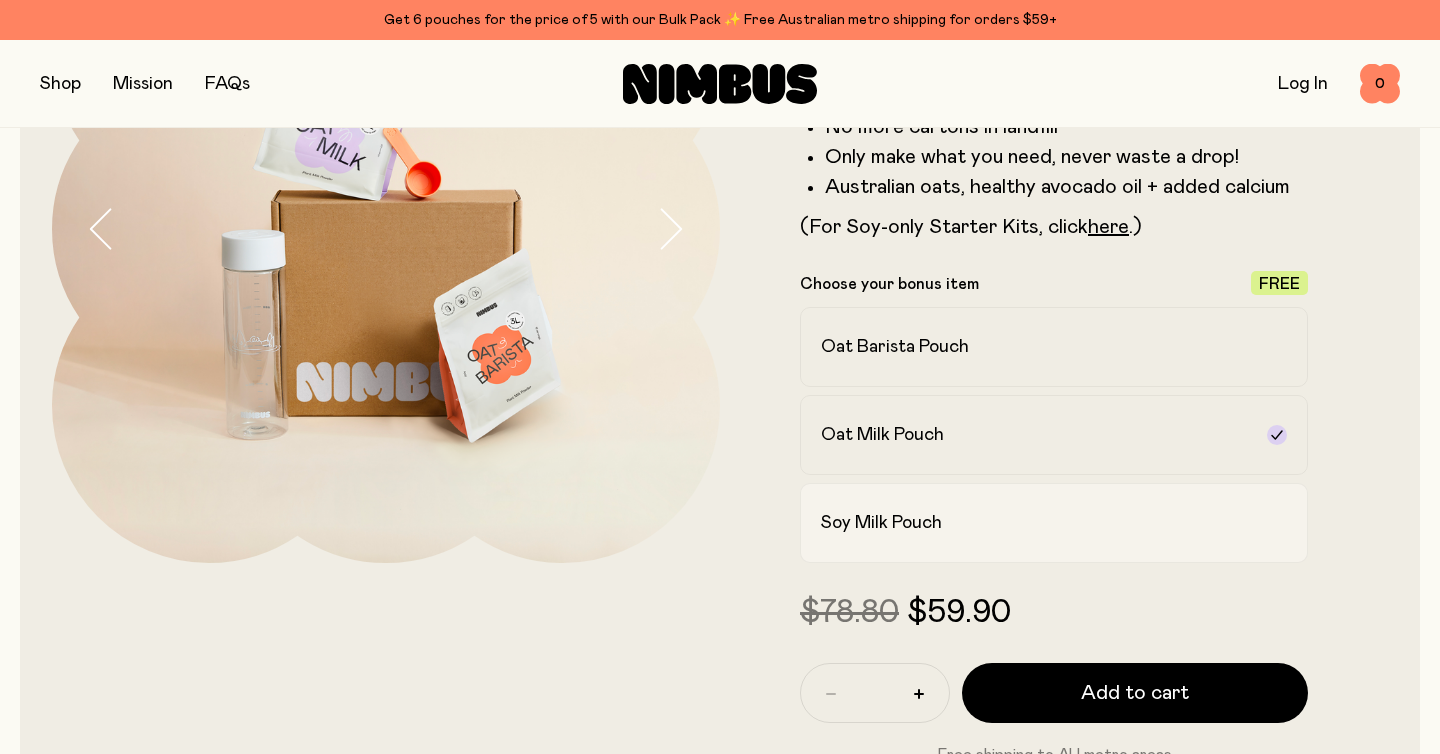 click on "Soy Milk Pouch" at bounding box center [1054, 523] 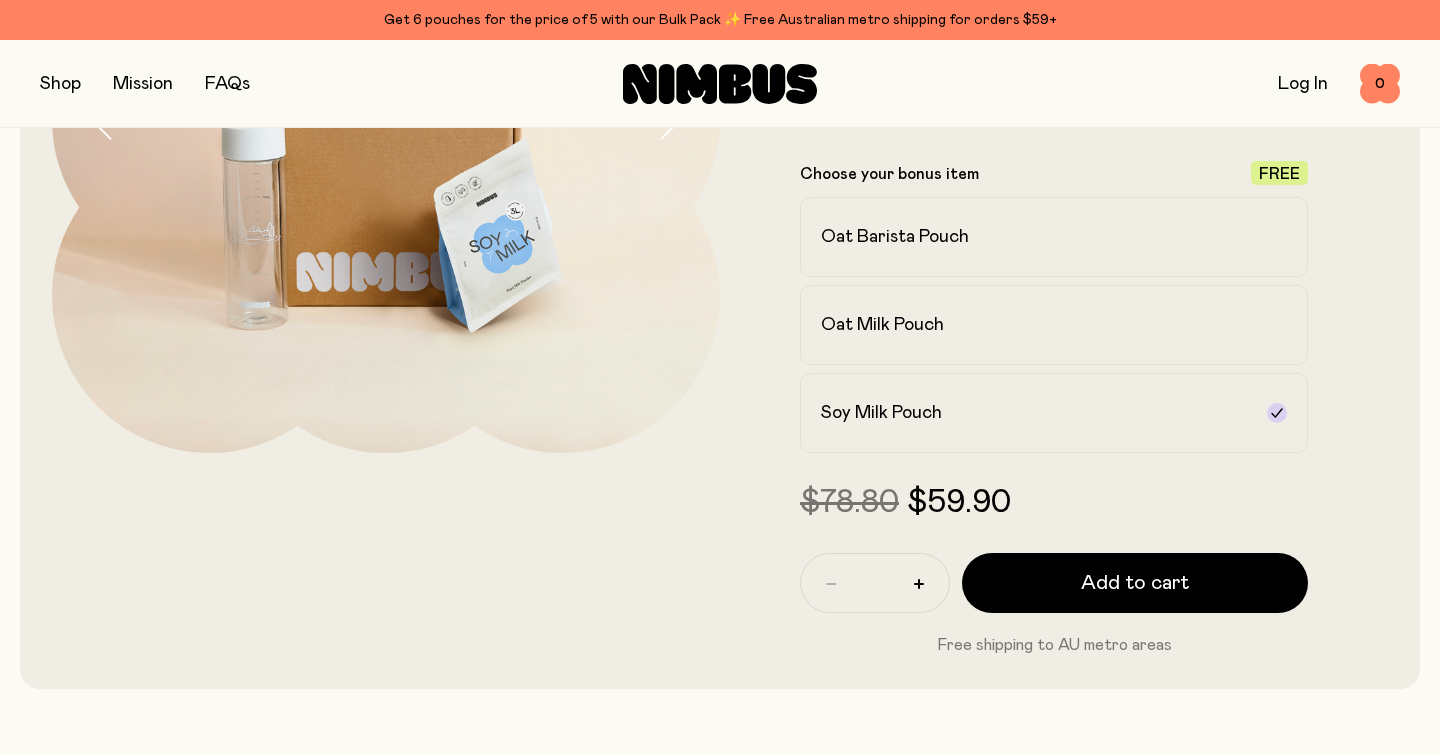scroll, scrollTop: 467, scrollLeft: 0, axis: vertical 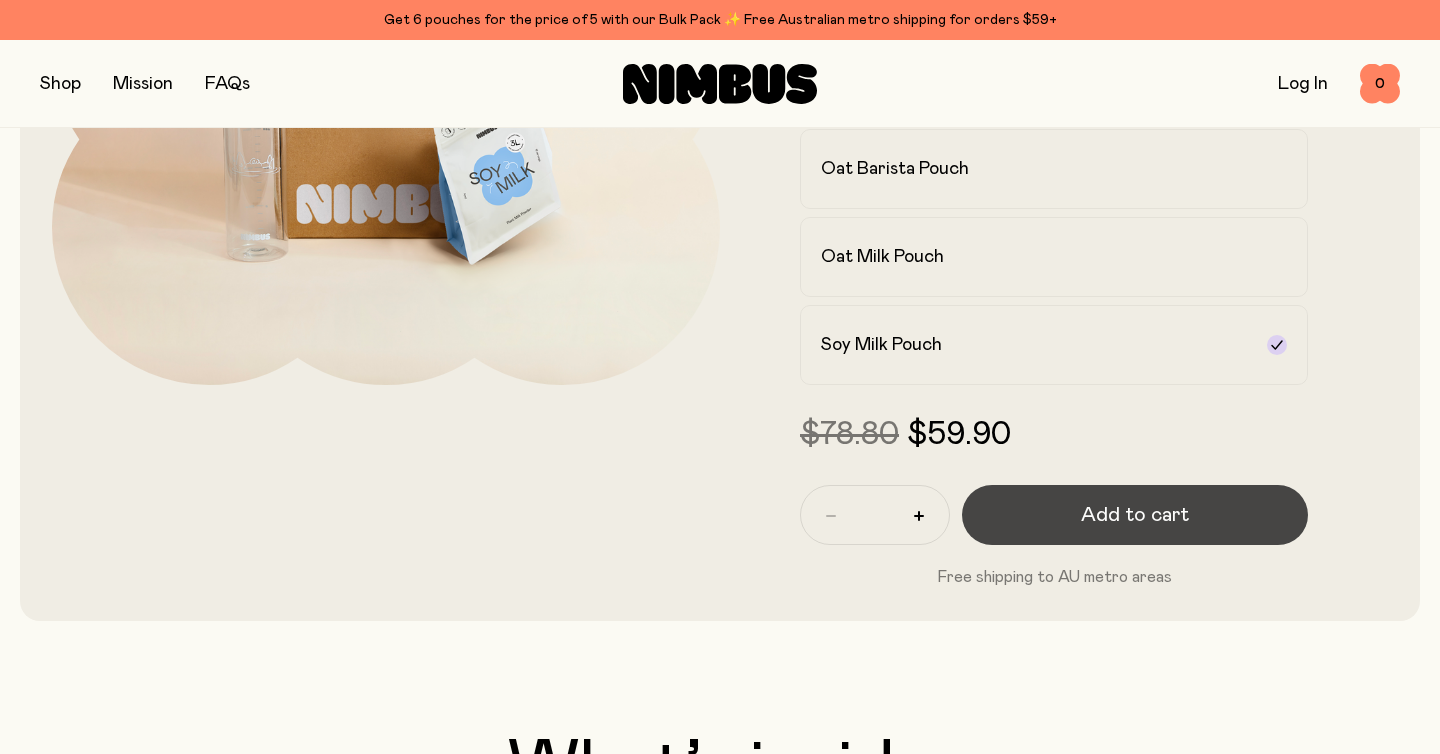 click on "Add to cart" at bounding box center (1135, 515) 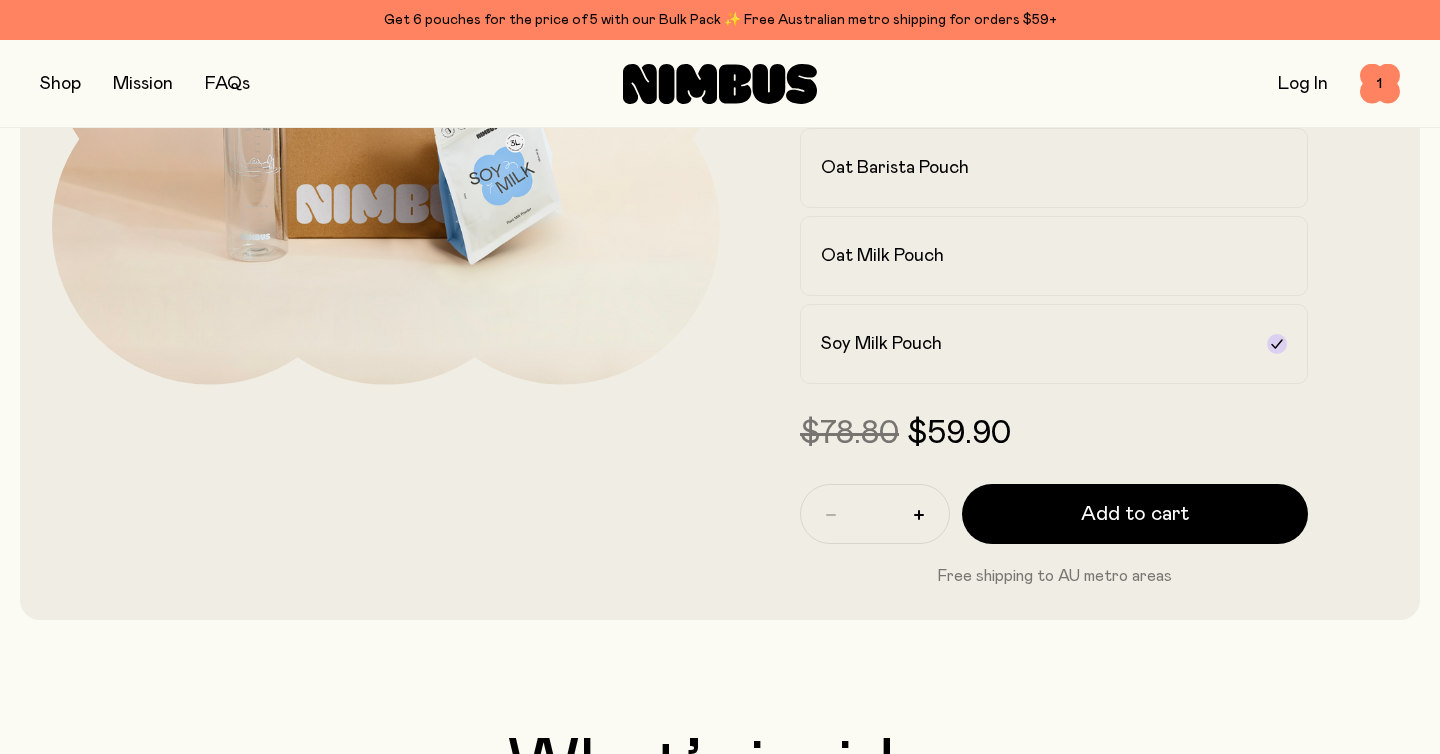 scroll, scrollTop: 0, scrollLeft: 0, axis: both 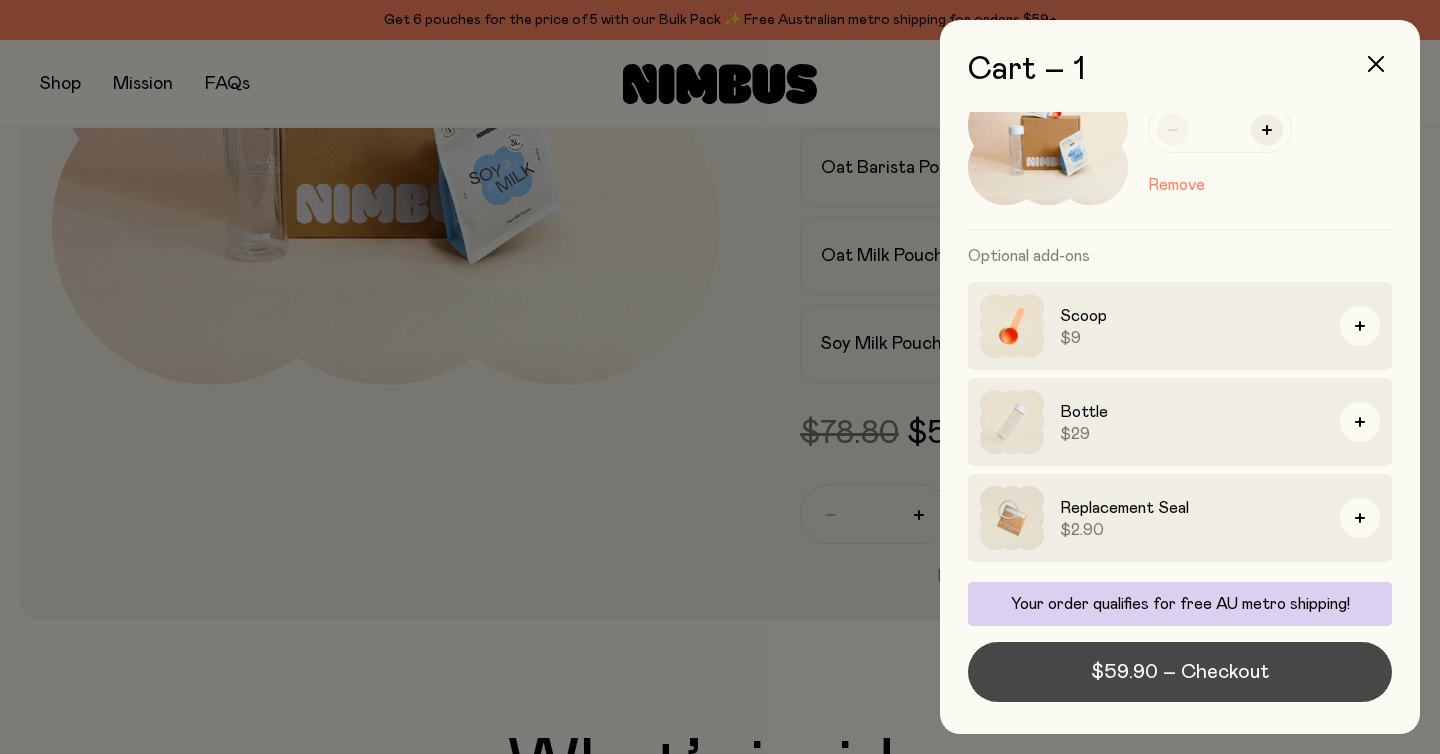 click on "$59.90 – Checkout" at bounding box center (1180, 672) 